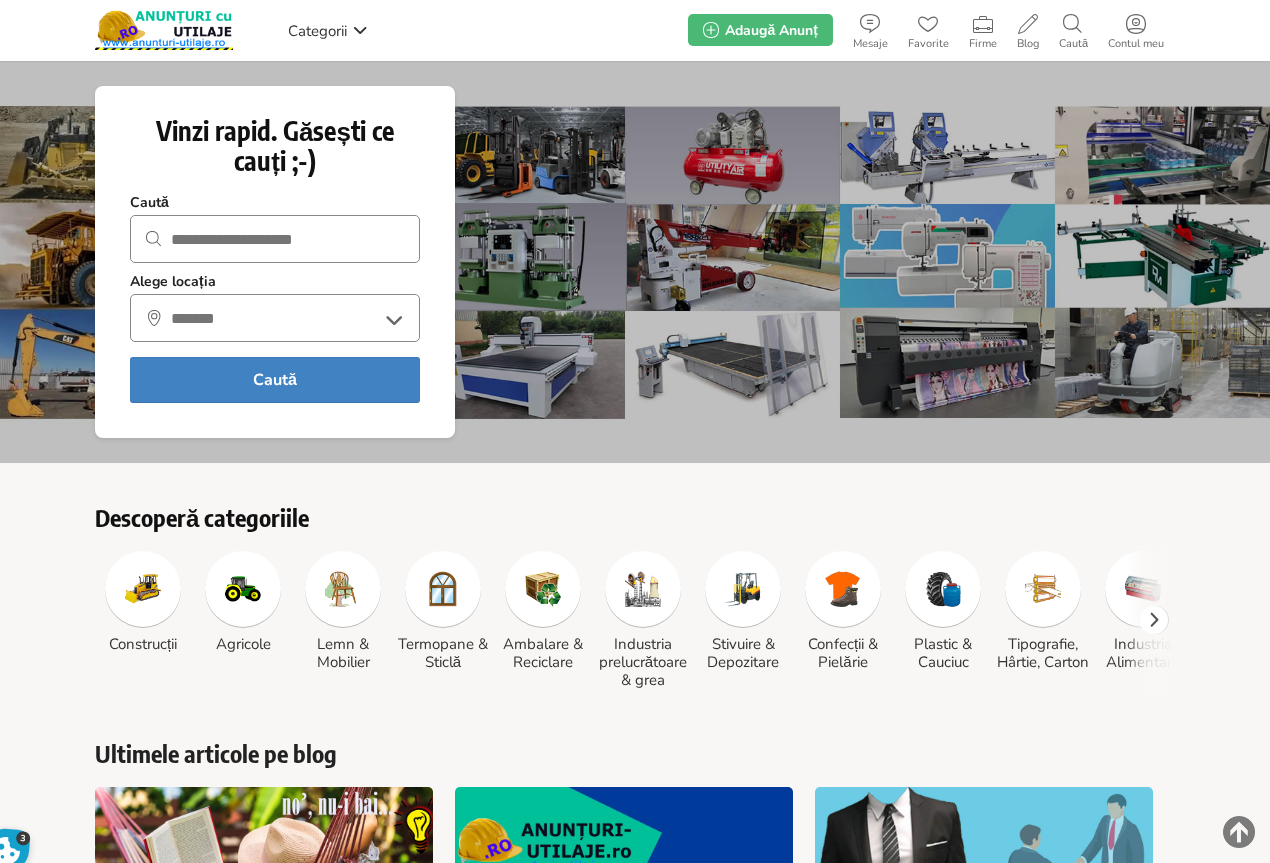 scroll, scrollTop: 0, scrollLeft: 0, axis: both 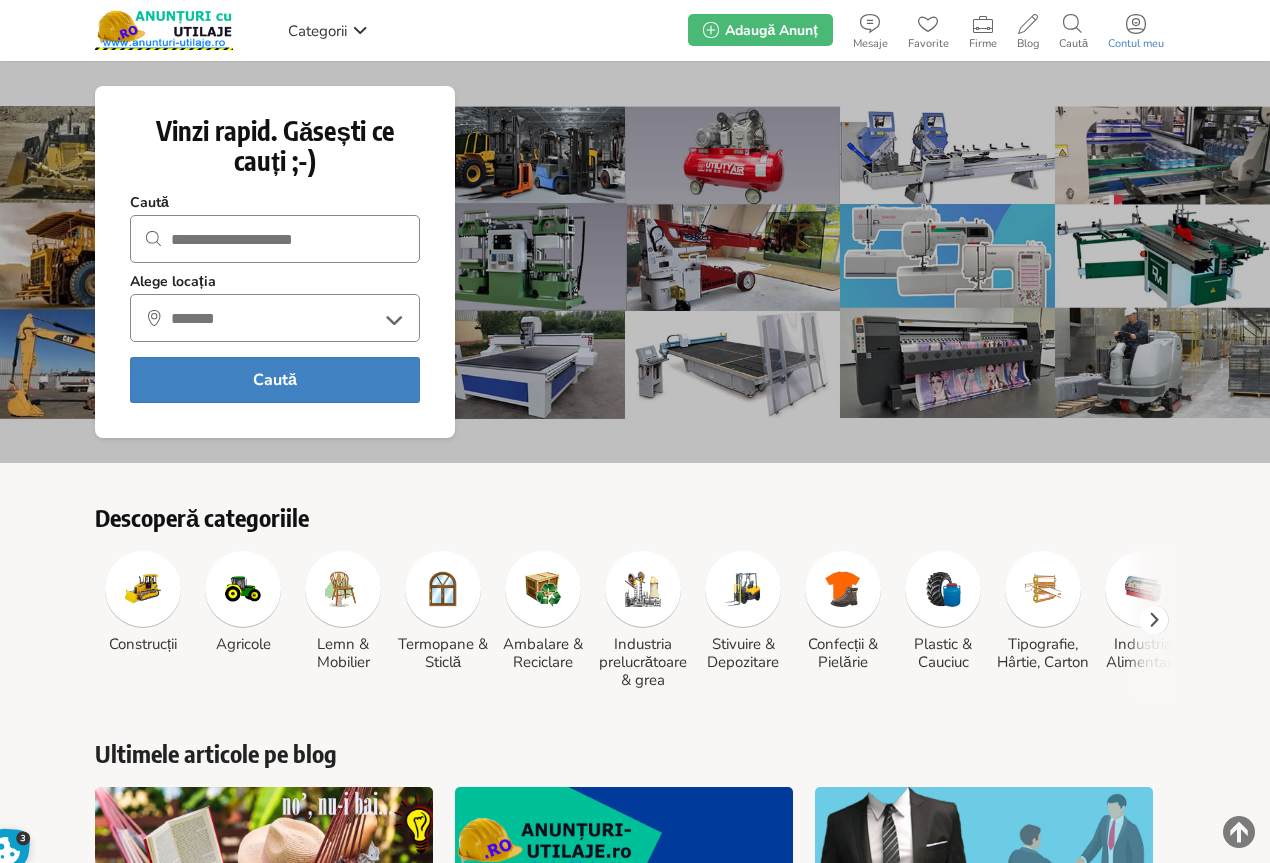click 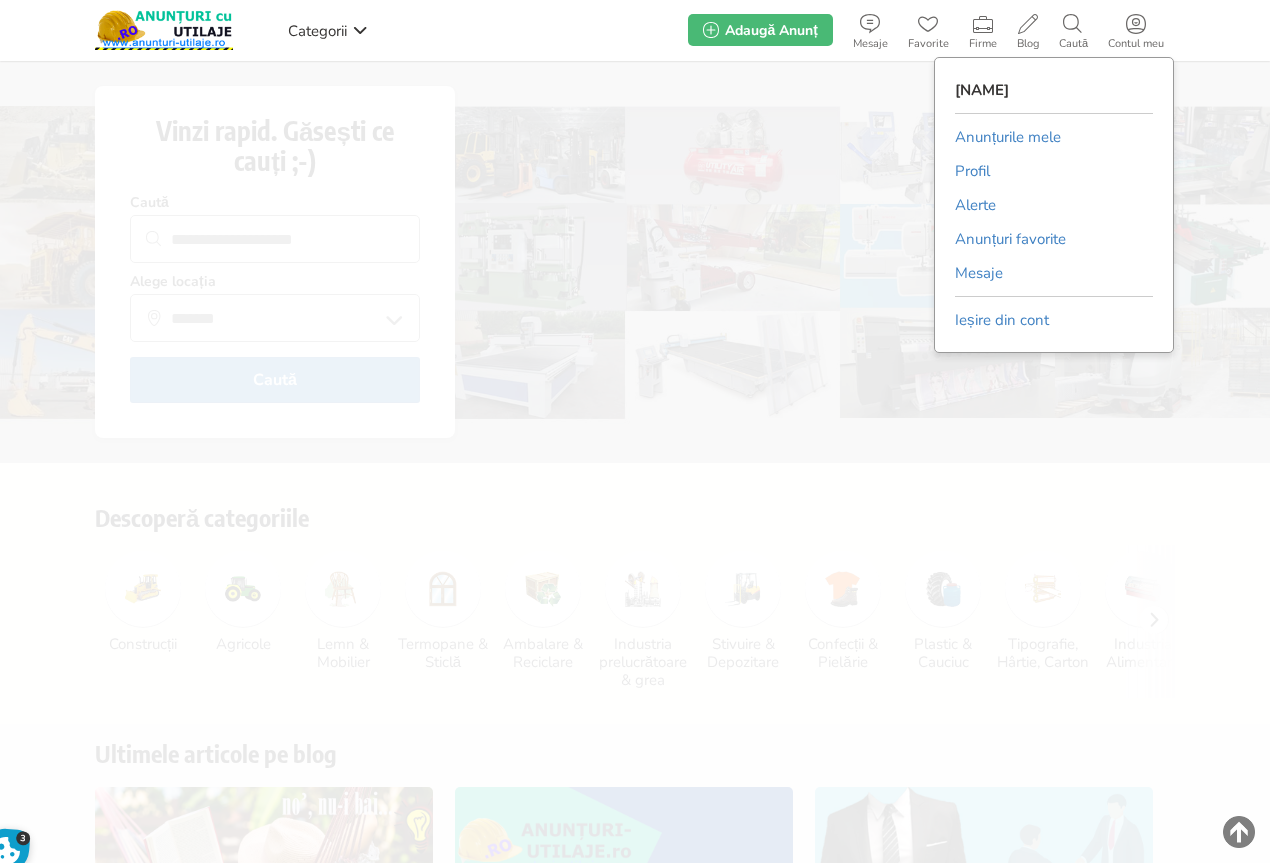 click on "Anunțurile mele" at bounding box center [1008, 137] 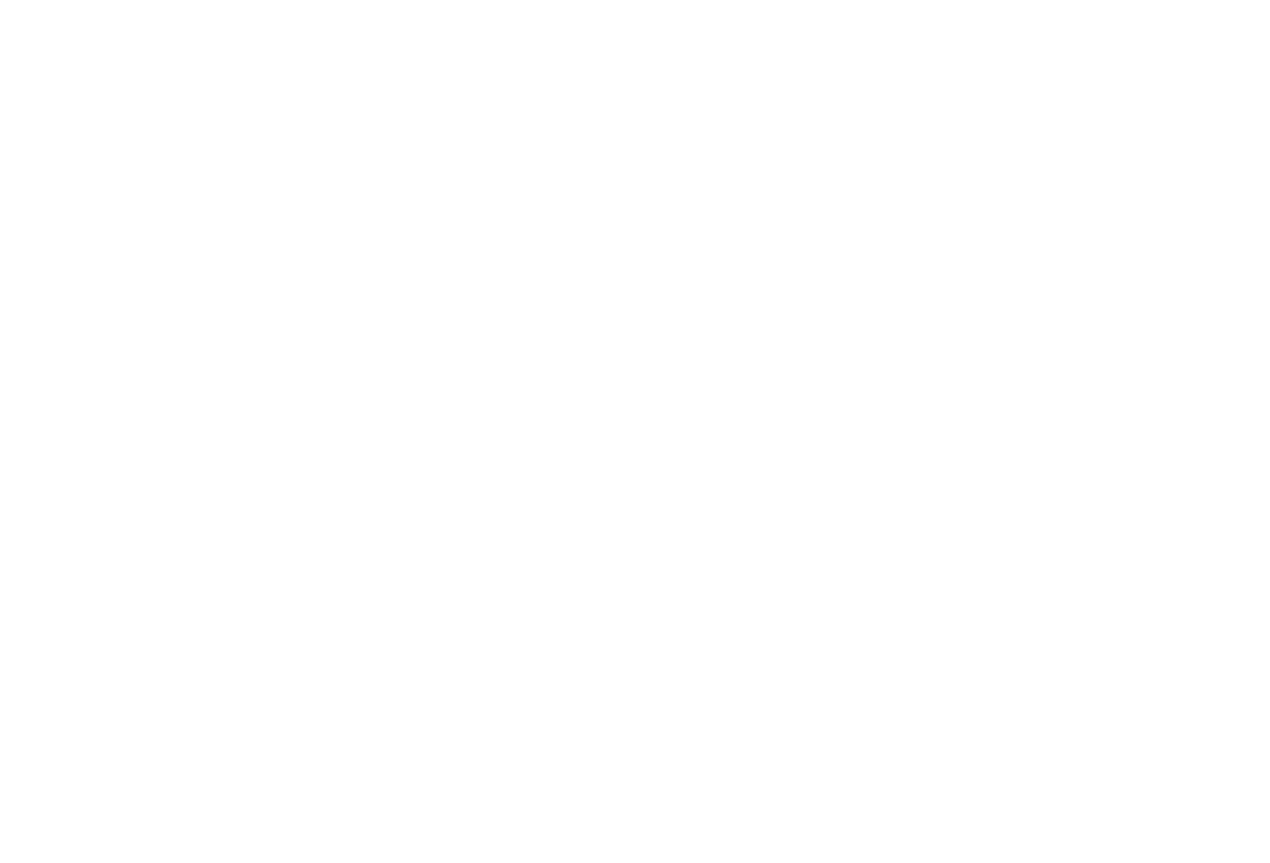 scroll, scrollTop: 0, scrollLeft: 0, axis: both 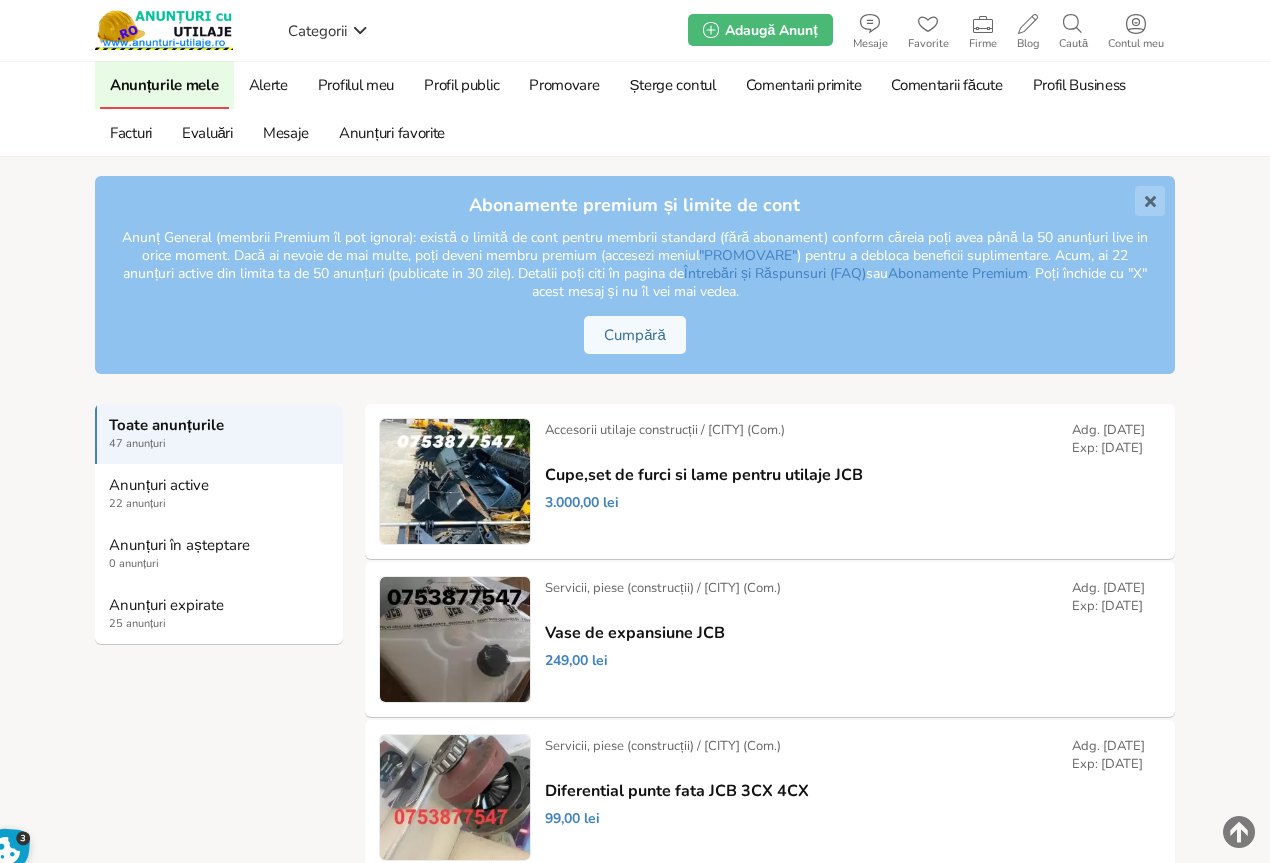 click on "Anunțuri expirate" at bounding box center [220, 605] 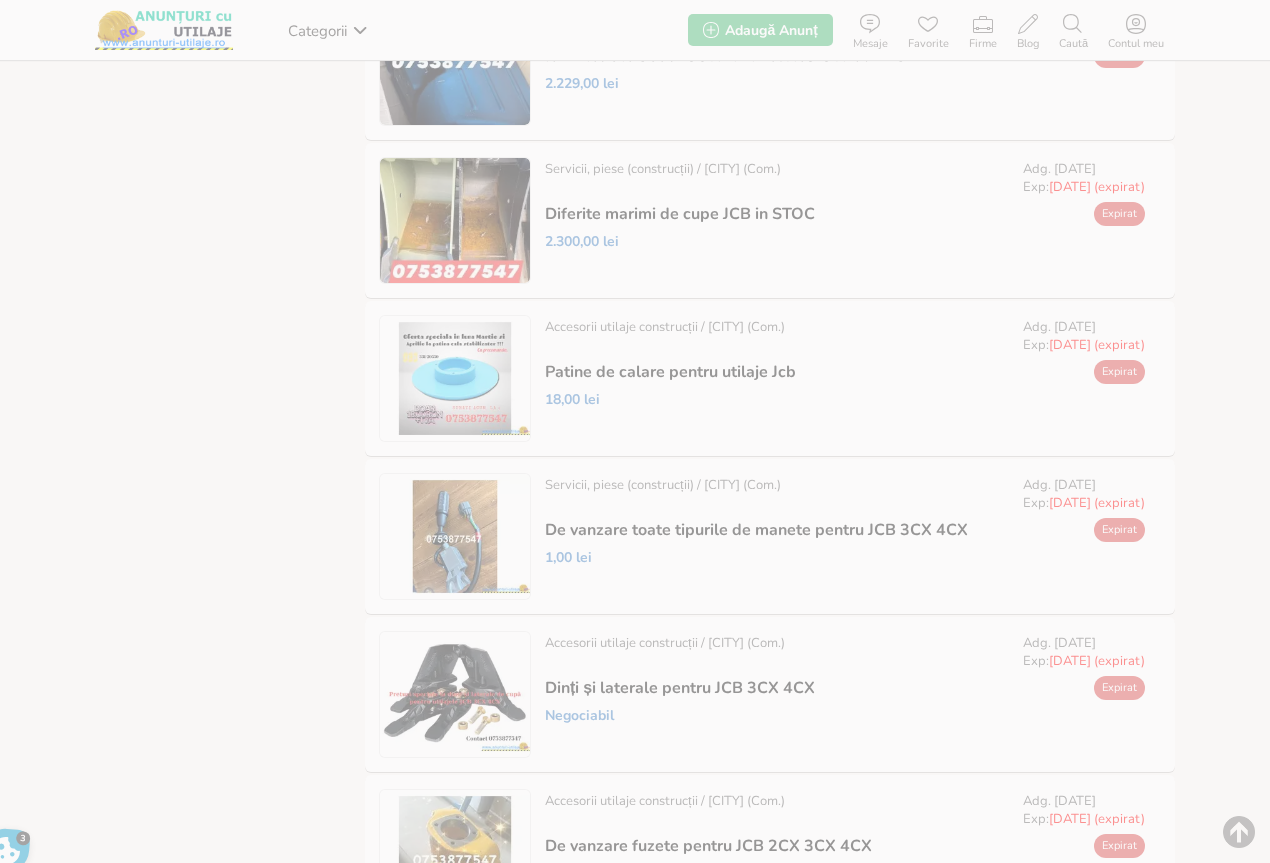 scroll, scrollTop: 1400, scrollLeft: 0, axis: vertical 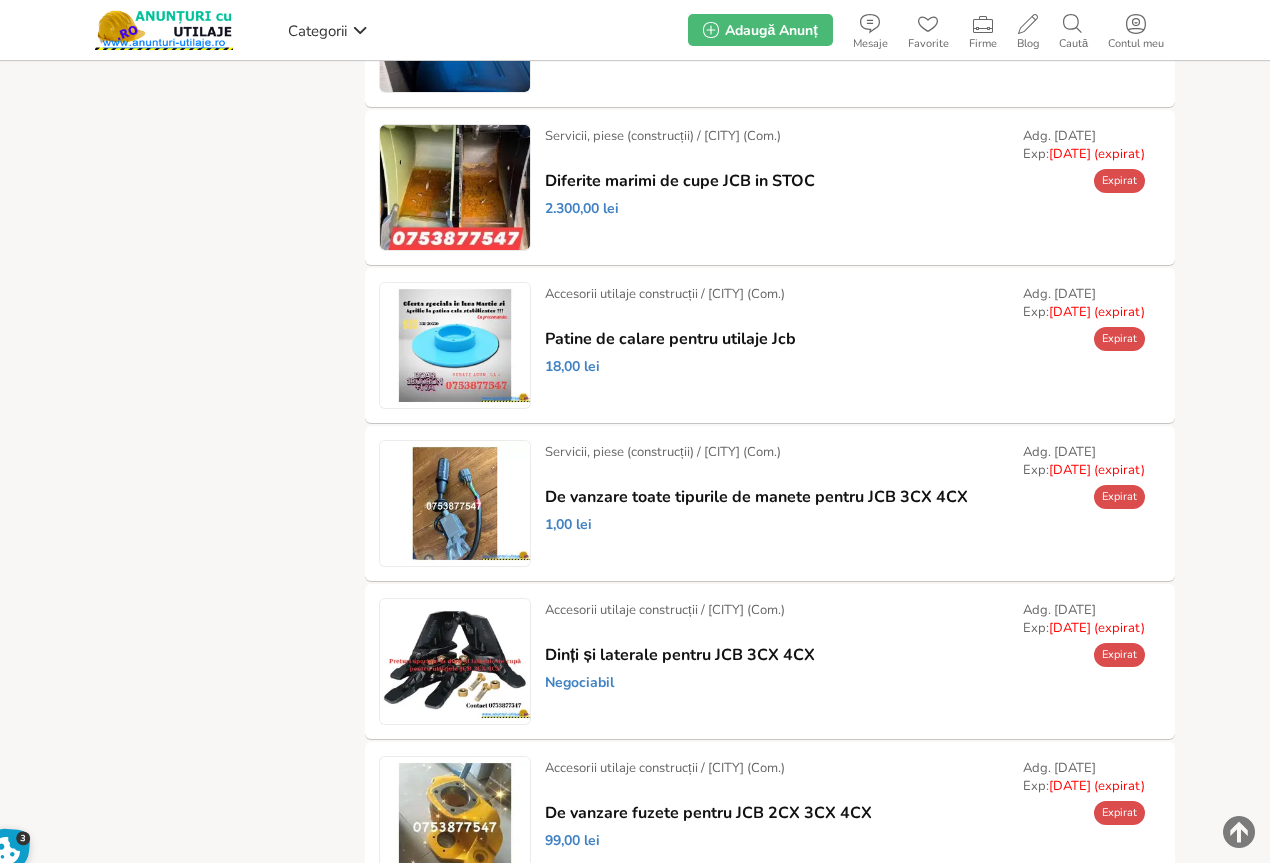 click on "Prelungește" at bounding box center (0, 0) 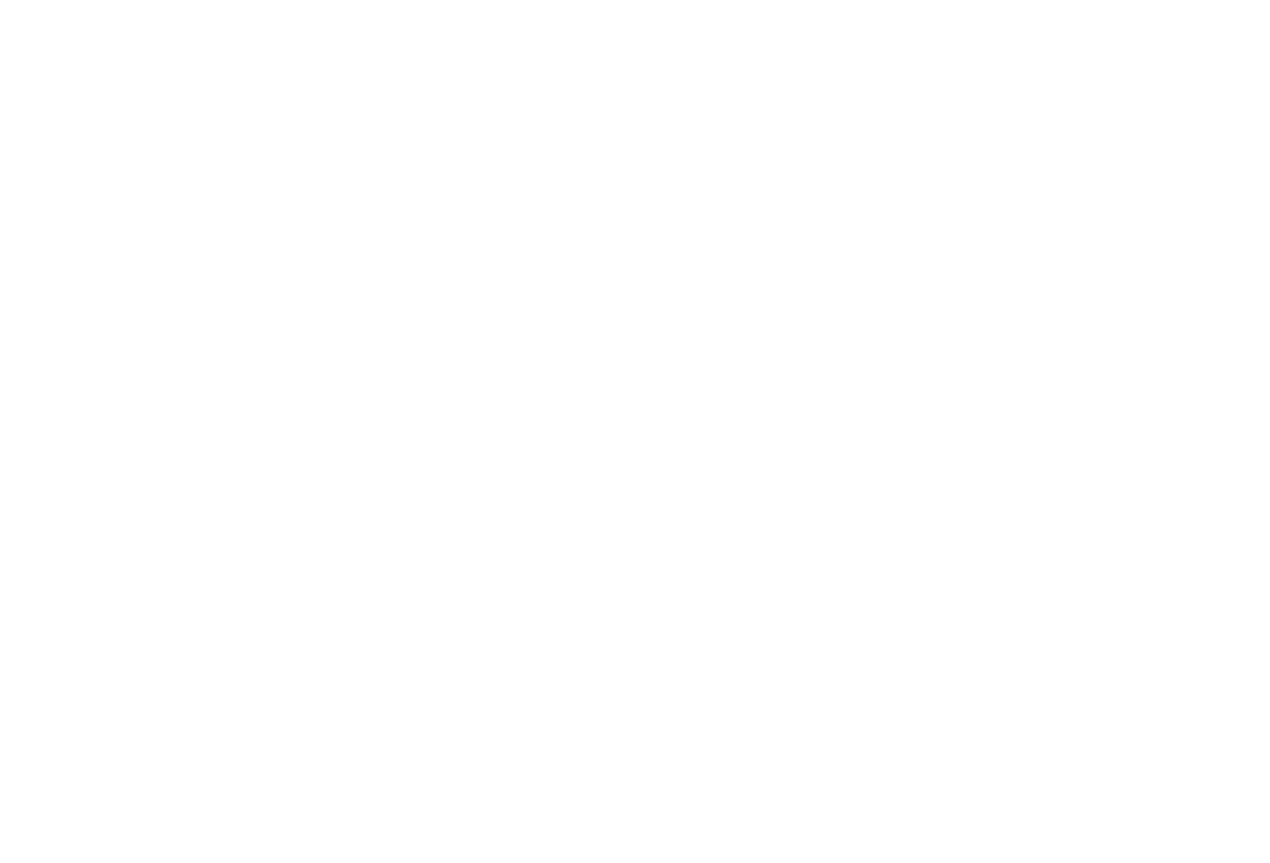 scroll, scrollTop: 0, scrollLeft: 0, axis: both 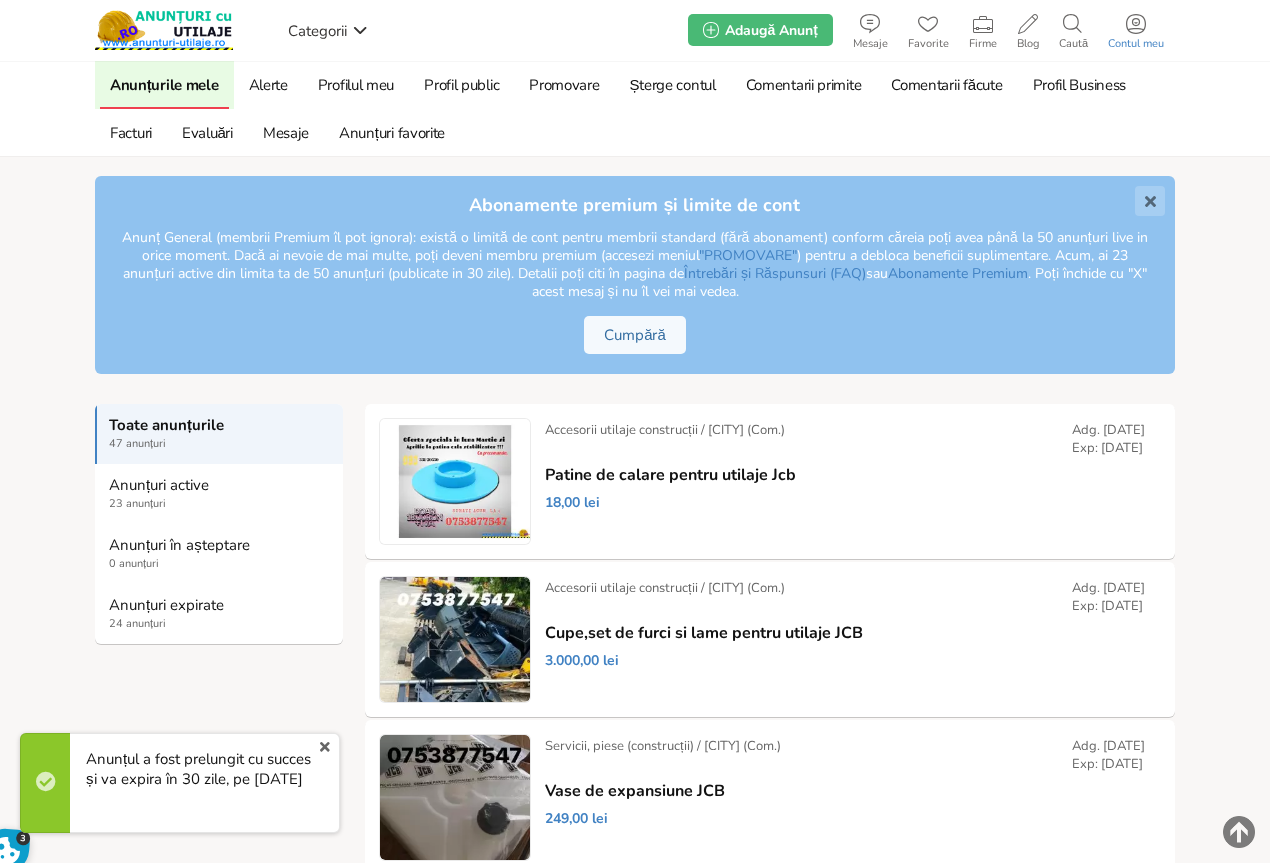 click 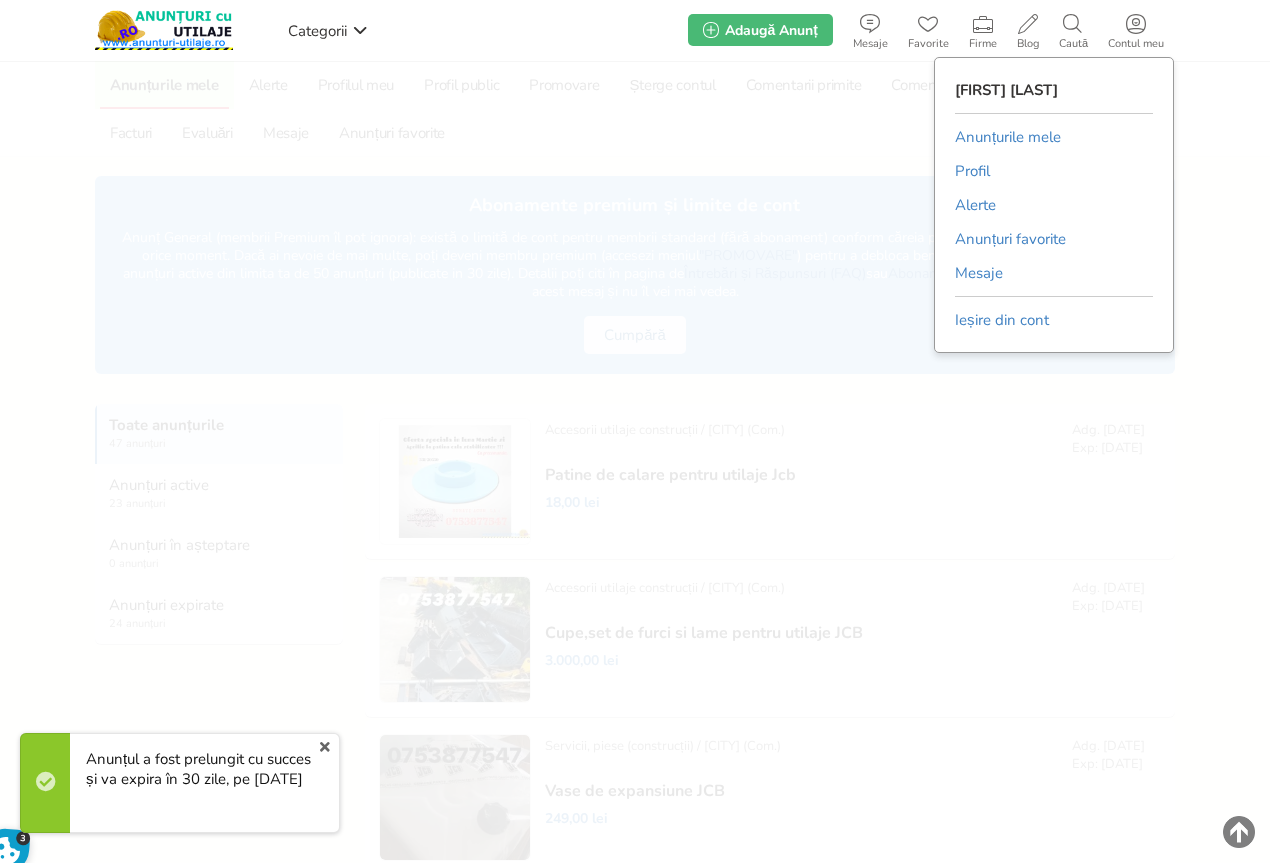 click on "Anunțurile mele" at bounding box center (1008, 137) 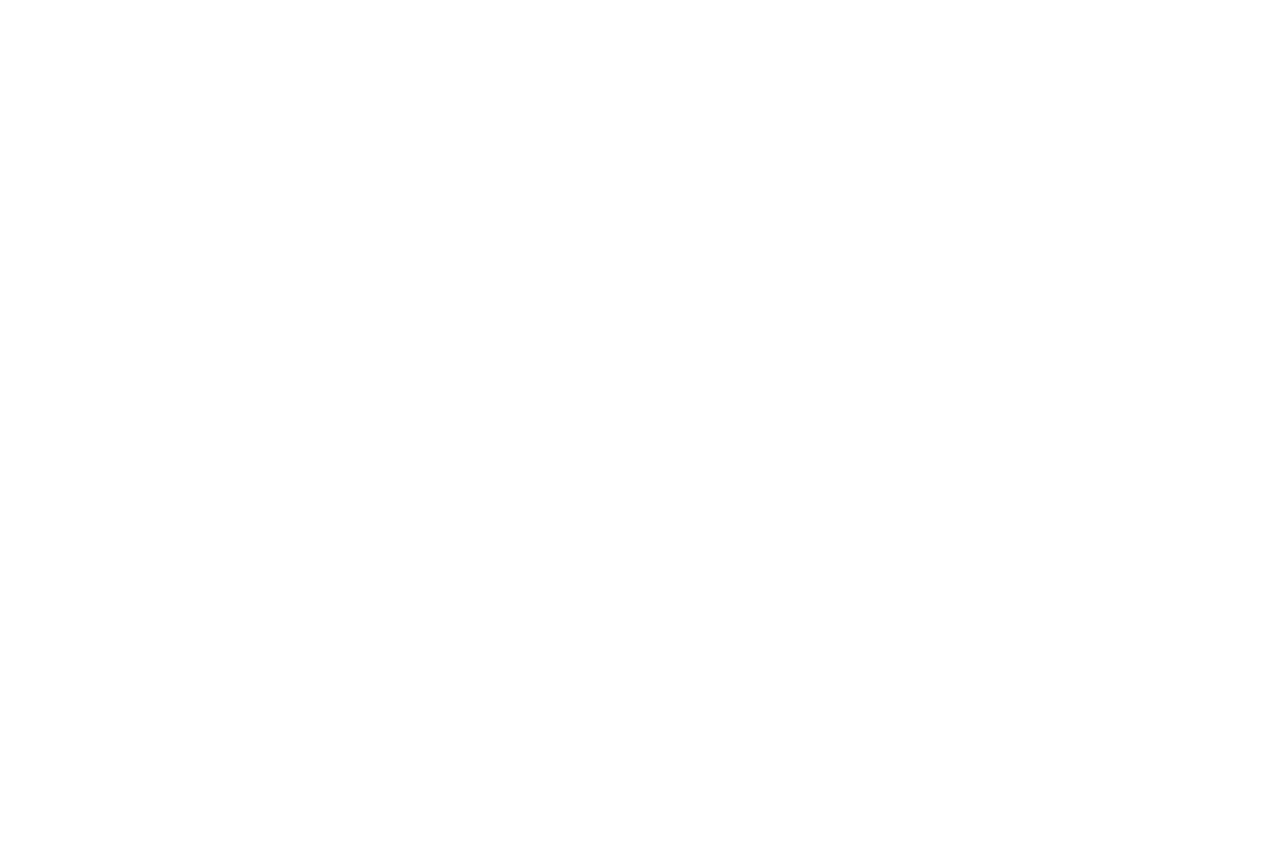 scroll, scrollTop: 0, scrollLeft: 0, axis: both 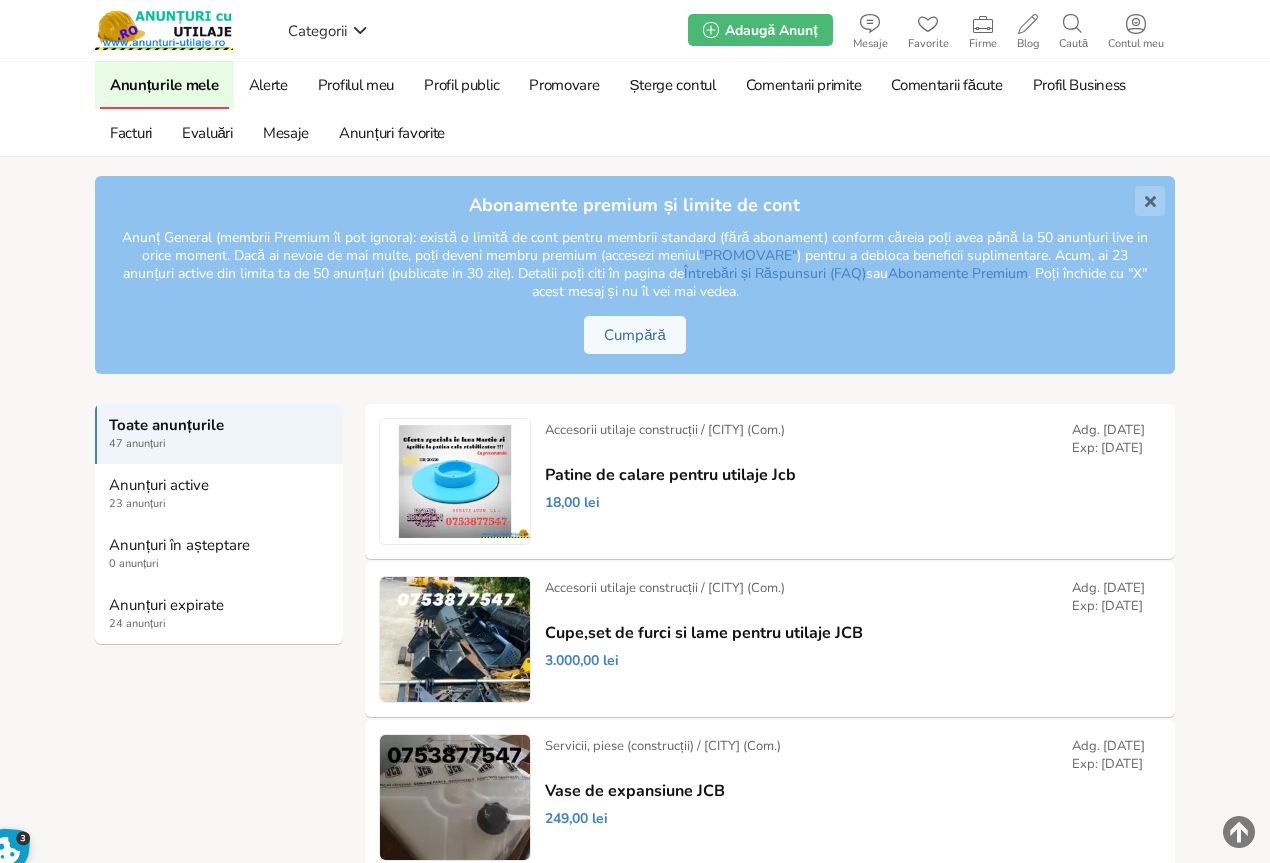 click on "Anunțuri expirate" at bounding box center [220, 605] 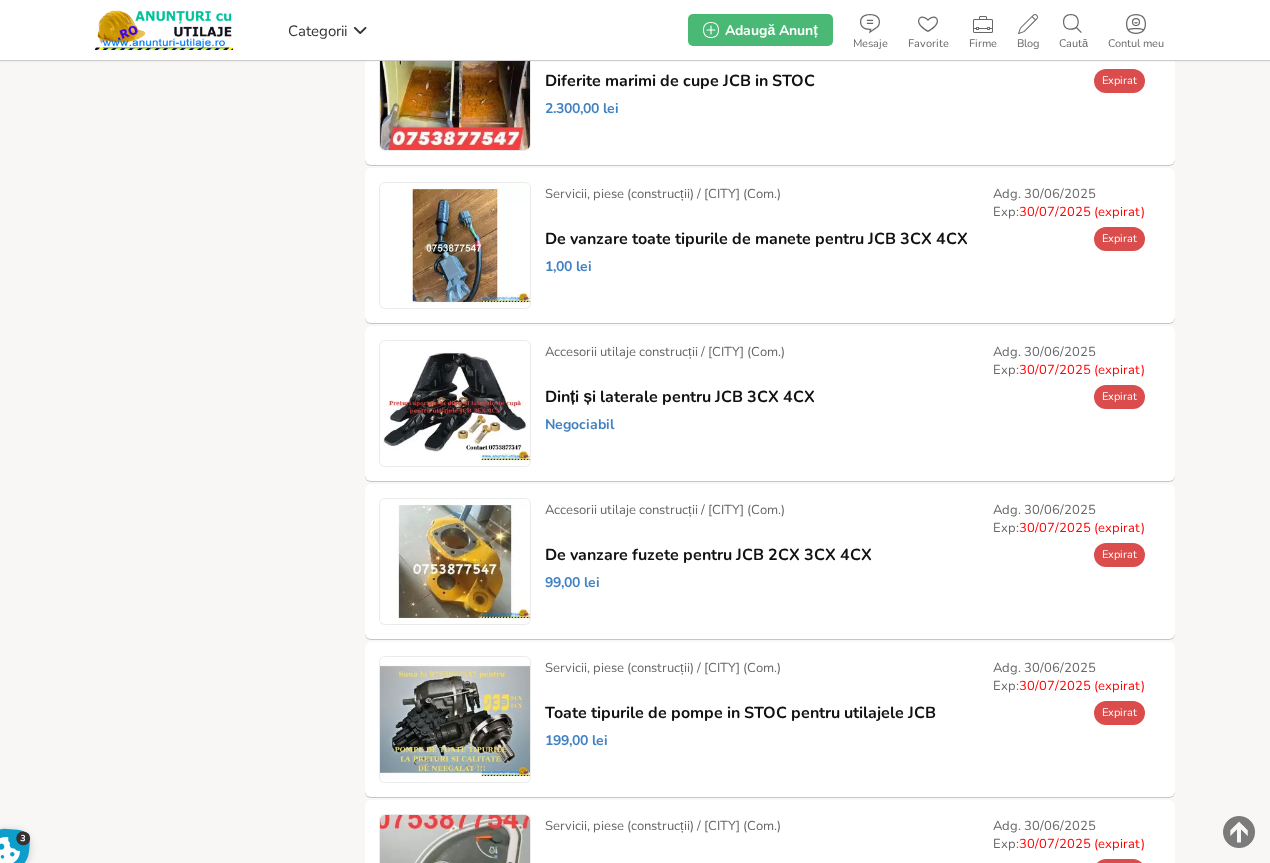 scroll, scrollTop: 1489, scrollLeft: 0, axis: vertical 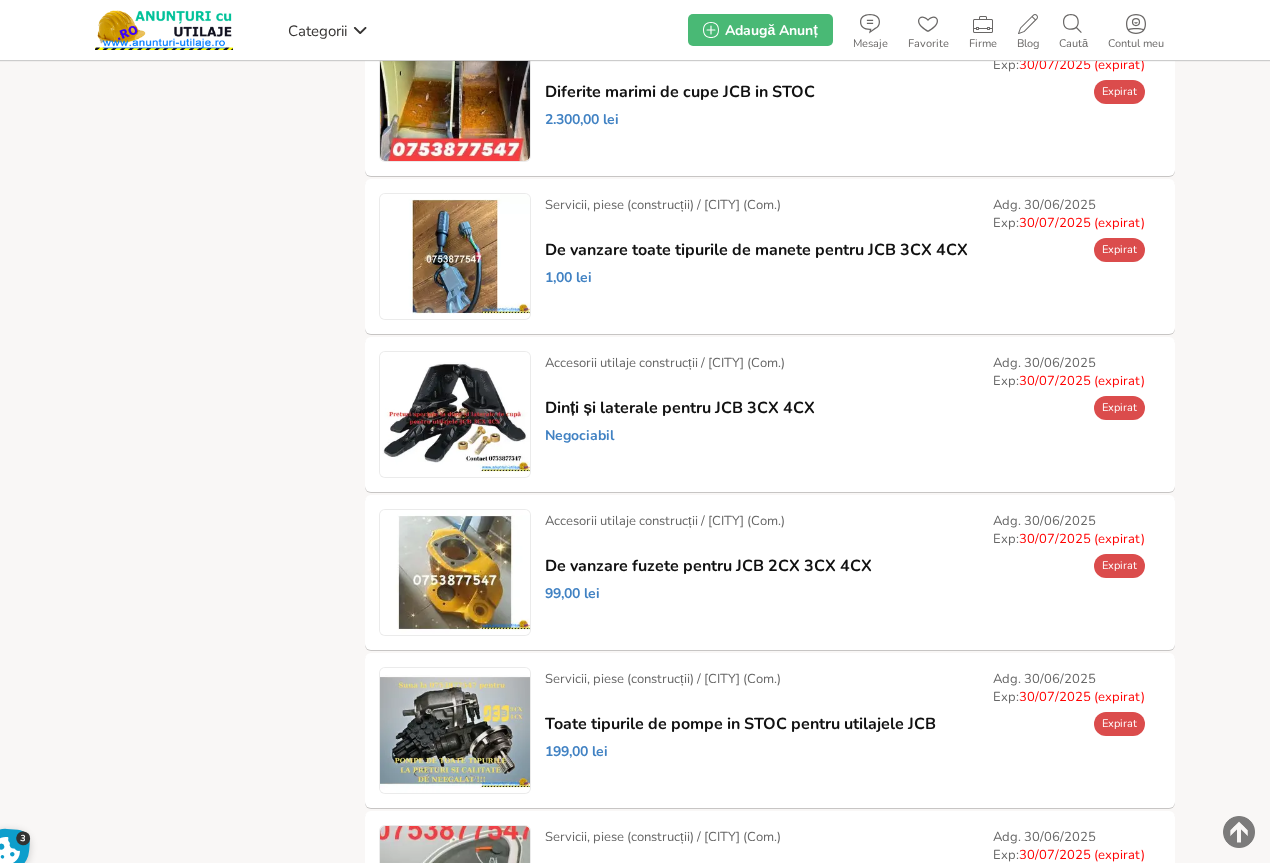 click on "Prelungește" at bounding box center (0, 0) 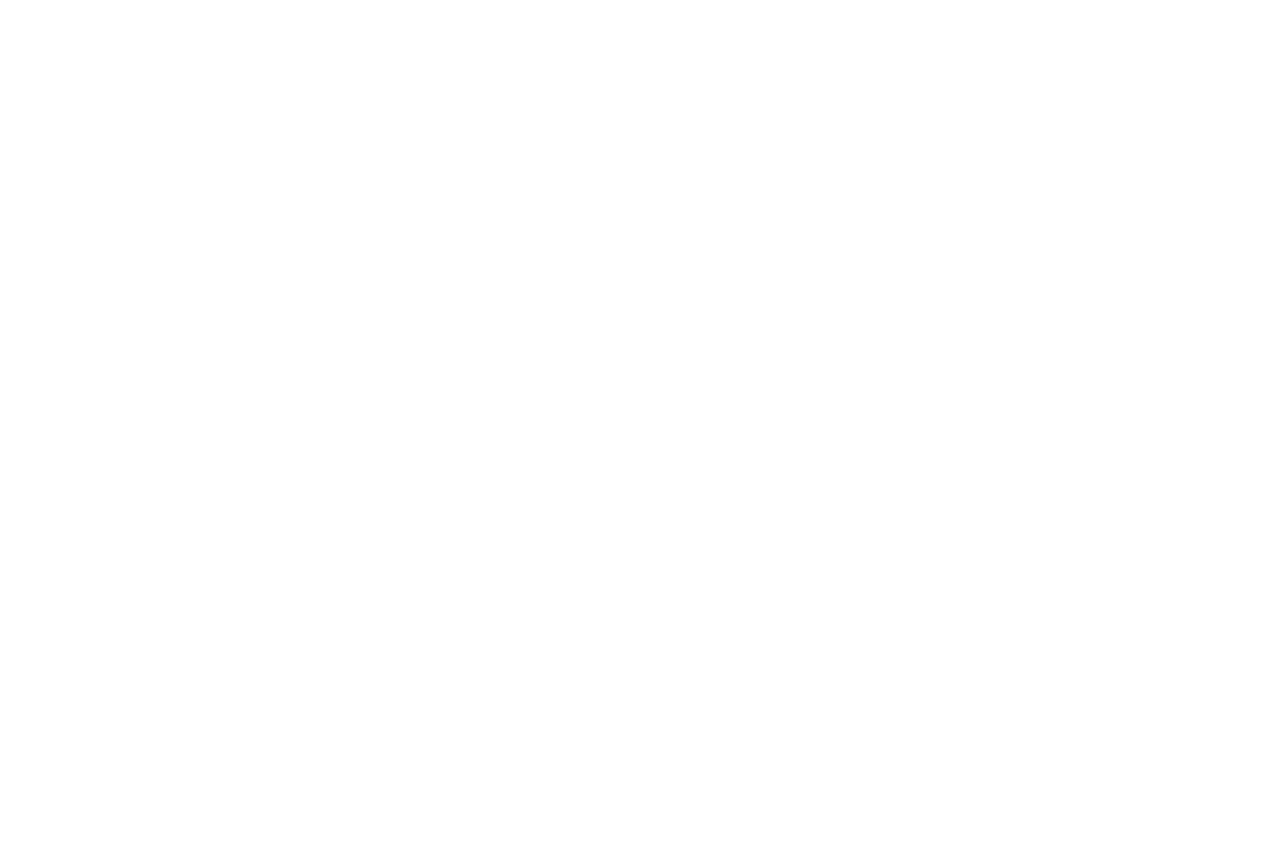 scroll, scrollTop: 0, scrollLeft: 0, axis: both 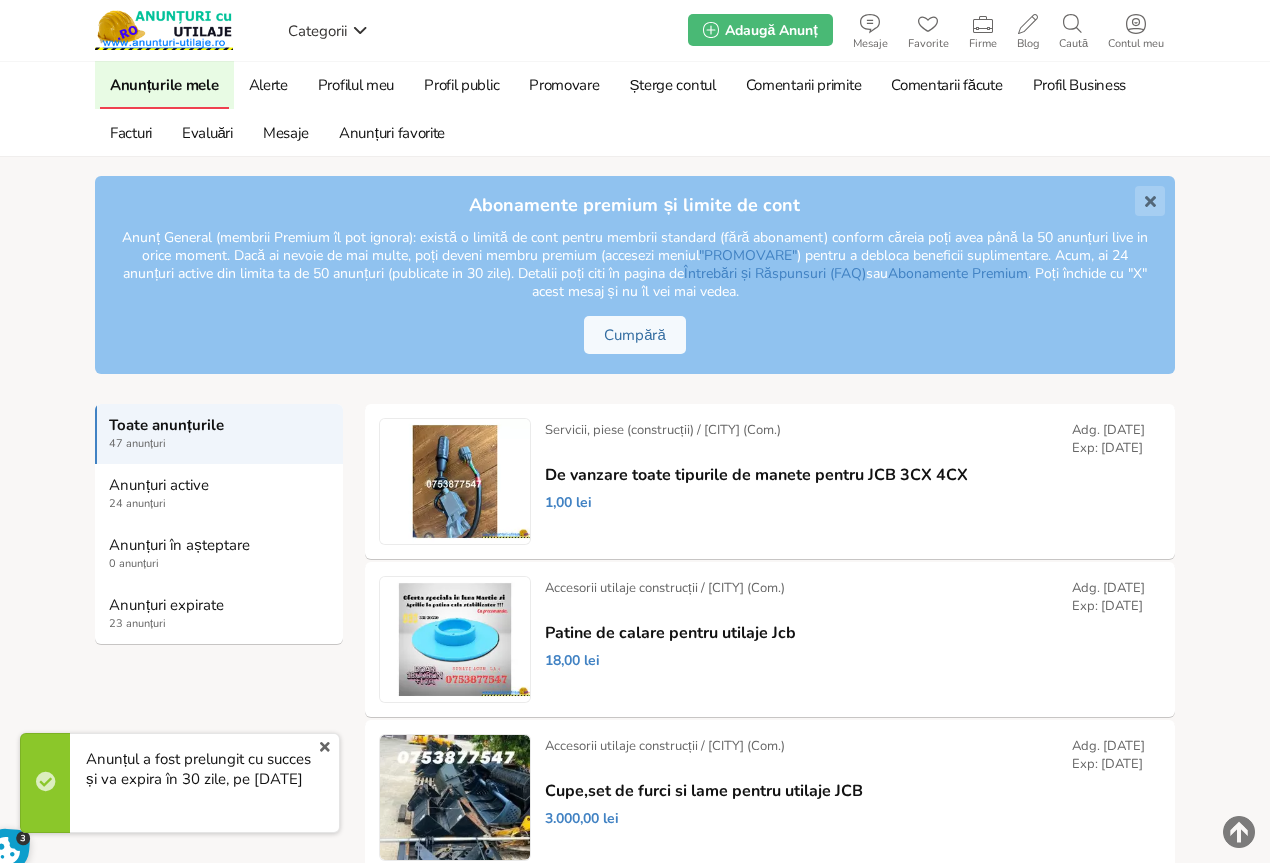 click on "Anunțuri expirate" at bounding box center (220, 605) 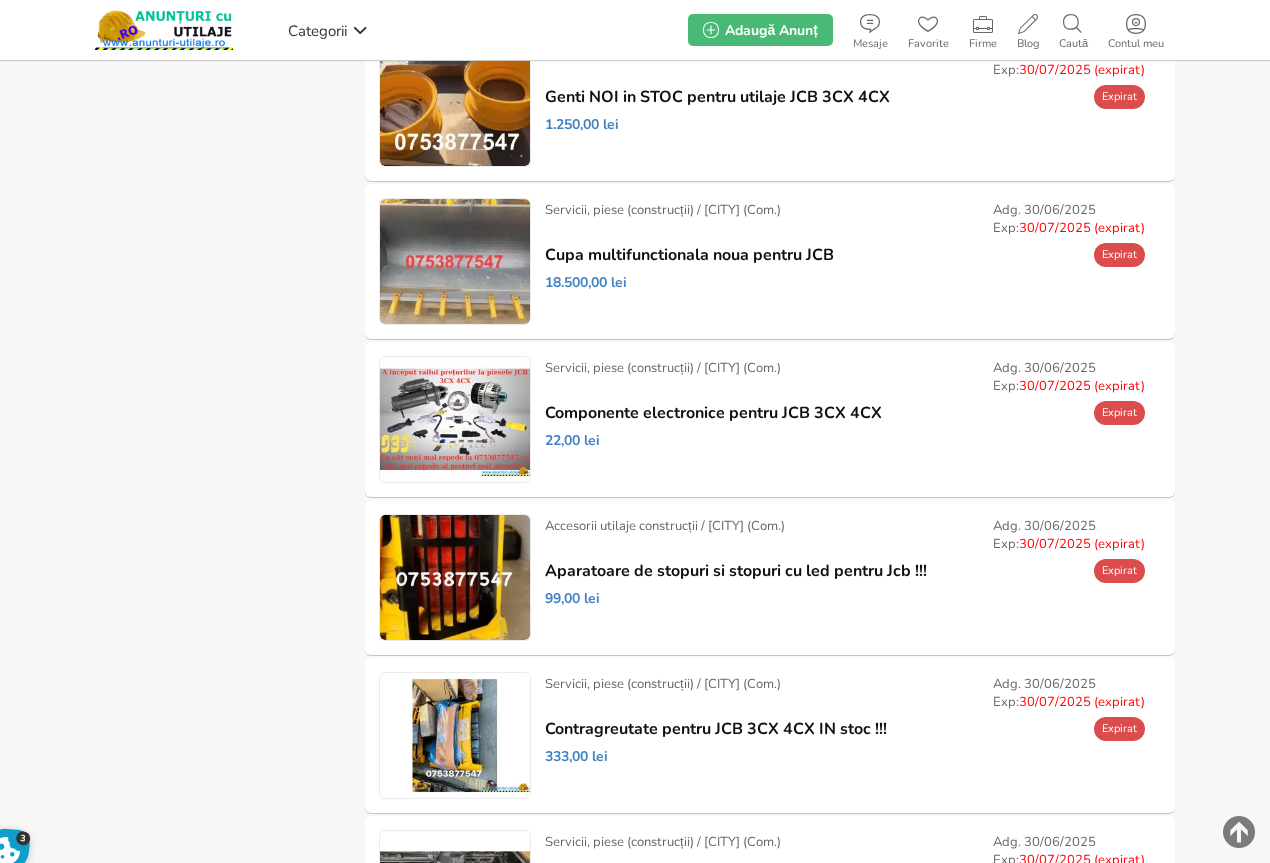 scroll, scrollTop: 2289, scrollLeft: 0, axis: vertical 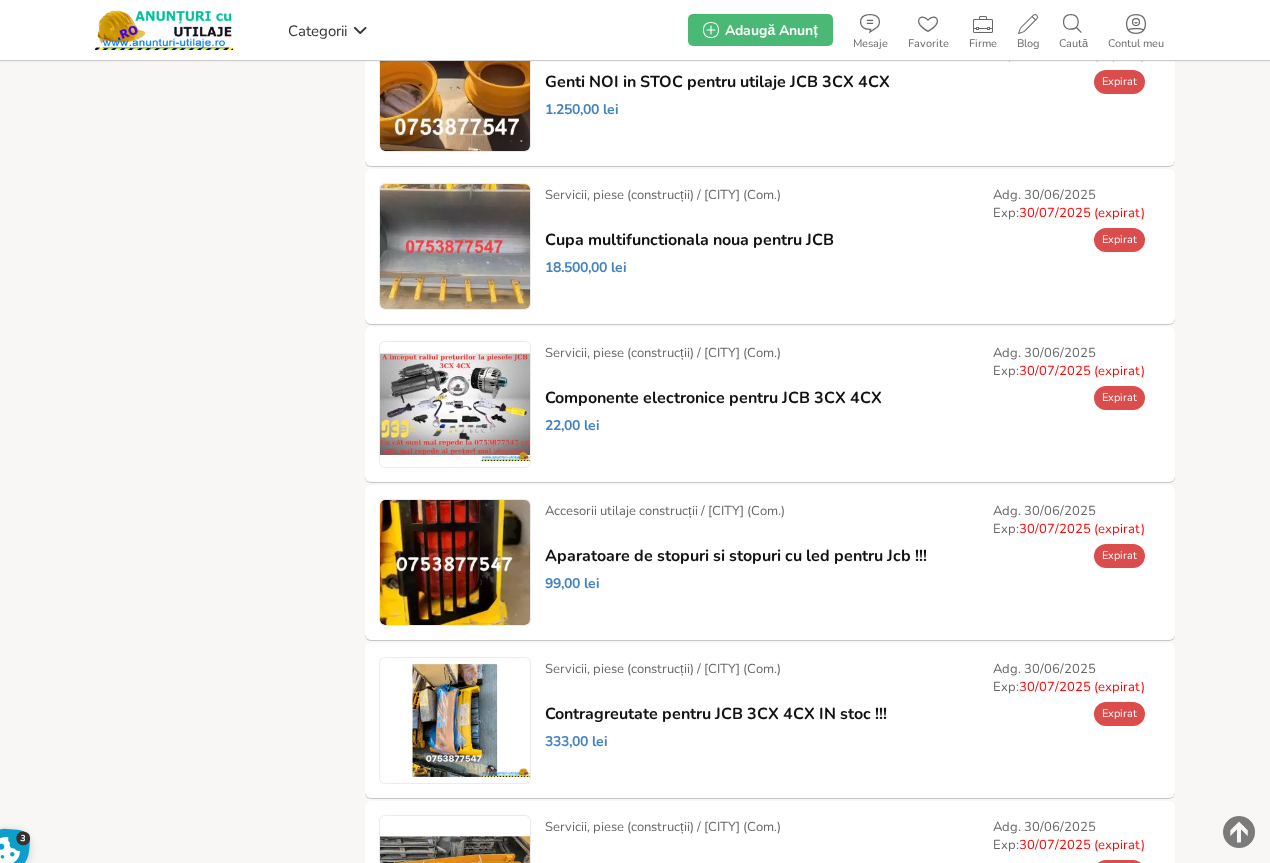 click on "Prelungește" at bounding box center (0, 0) 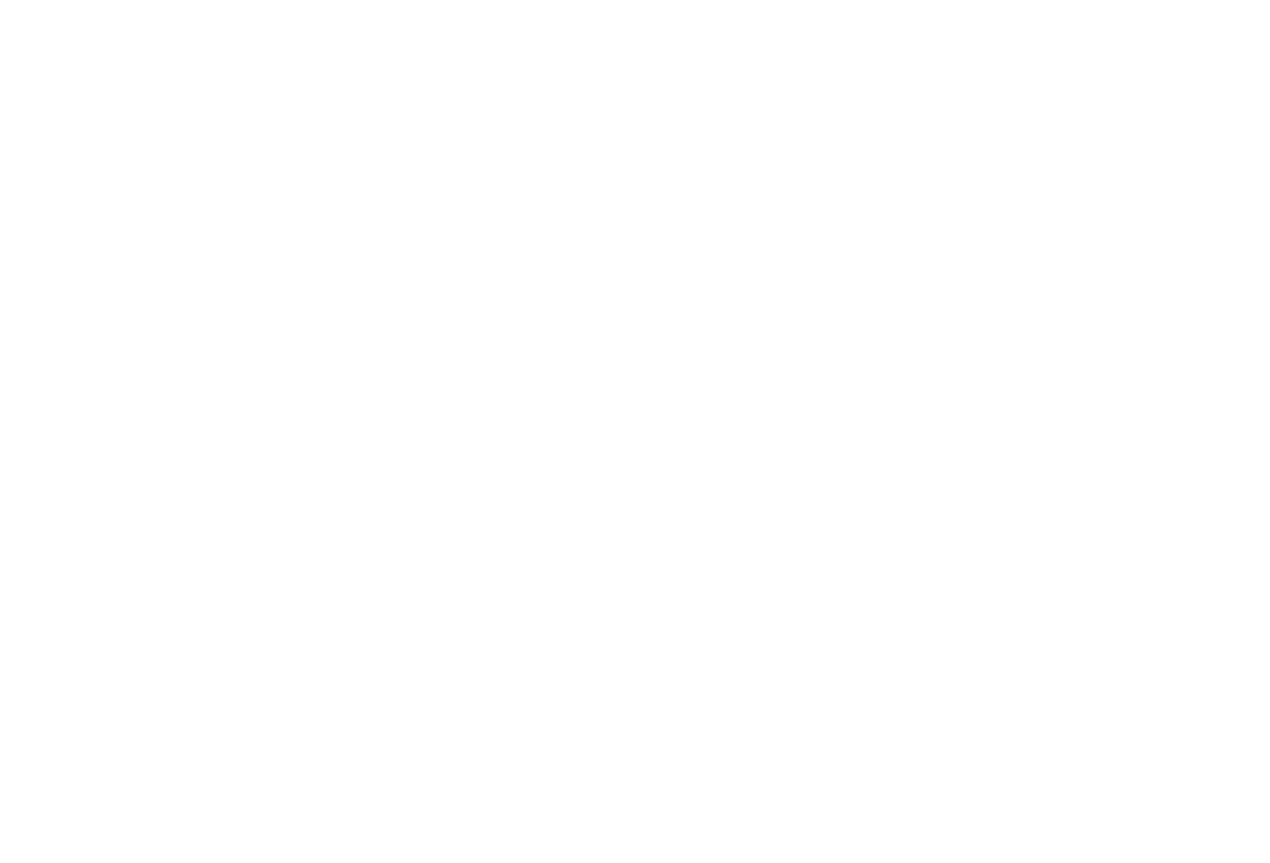 scroll, scrollTop: 0, scrollLeft: 0, axis: both 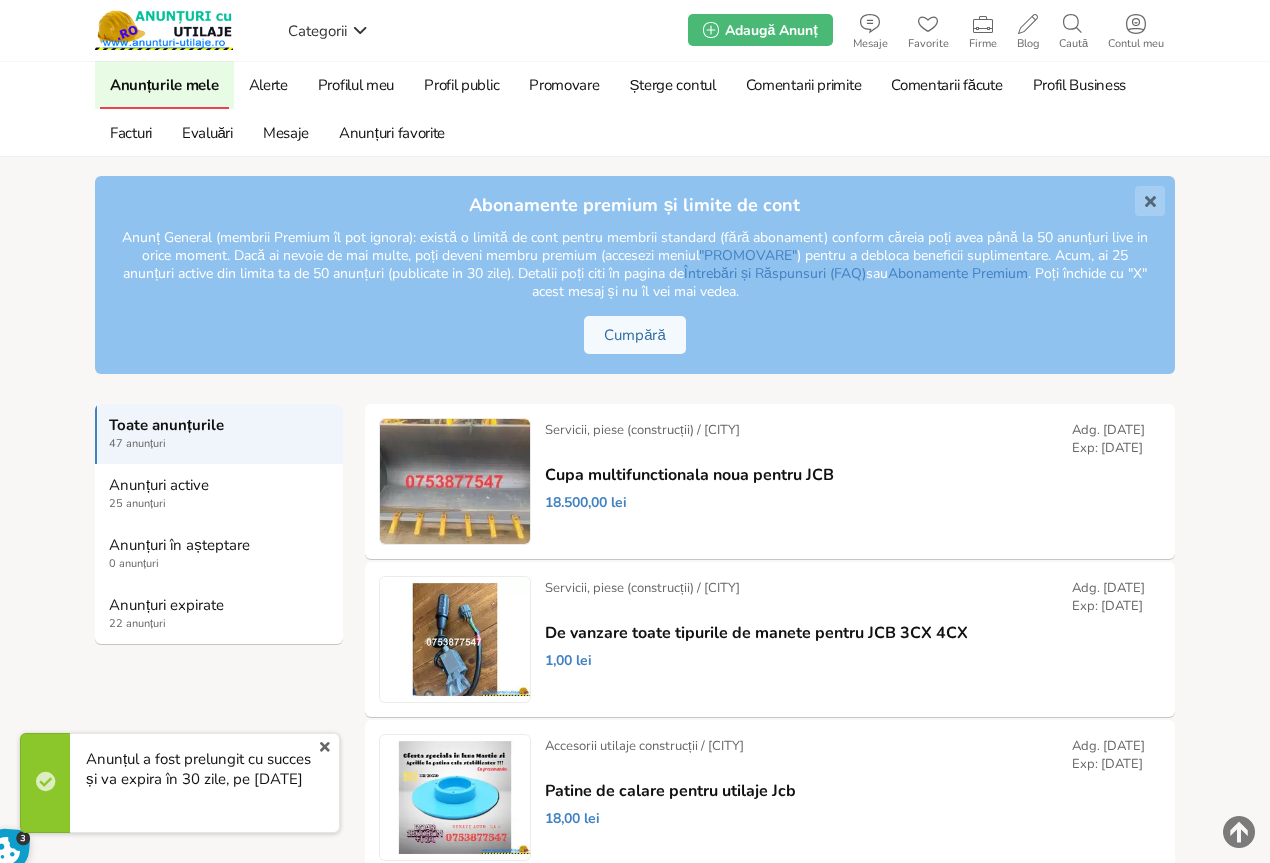 click on "Anunțuri expirate" at bounding box center [220, 605] 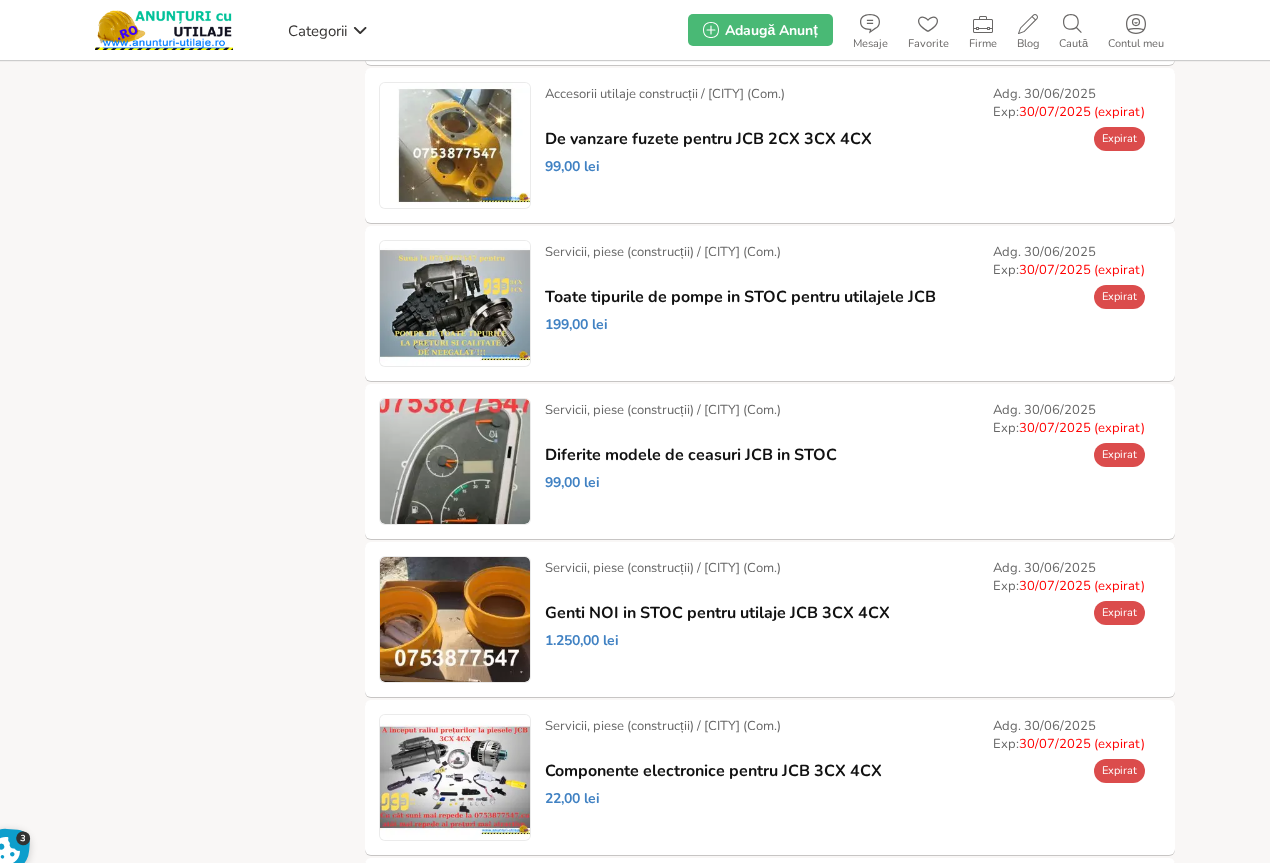 scroll, scrollTop: 1900, scrollLeft: 0, axis: vertical 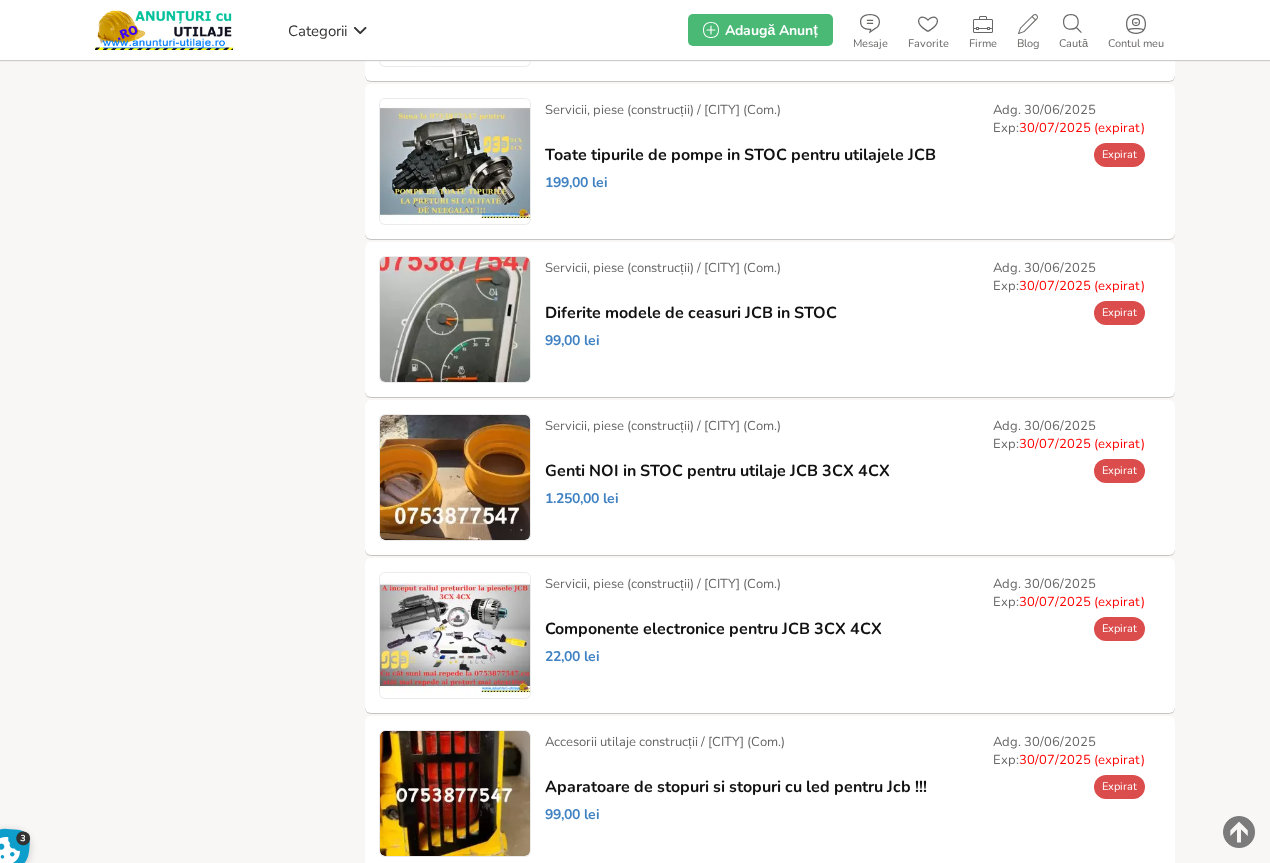 click on "Prelungește" at bounding box center [0, 0] 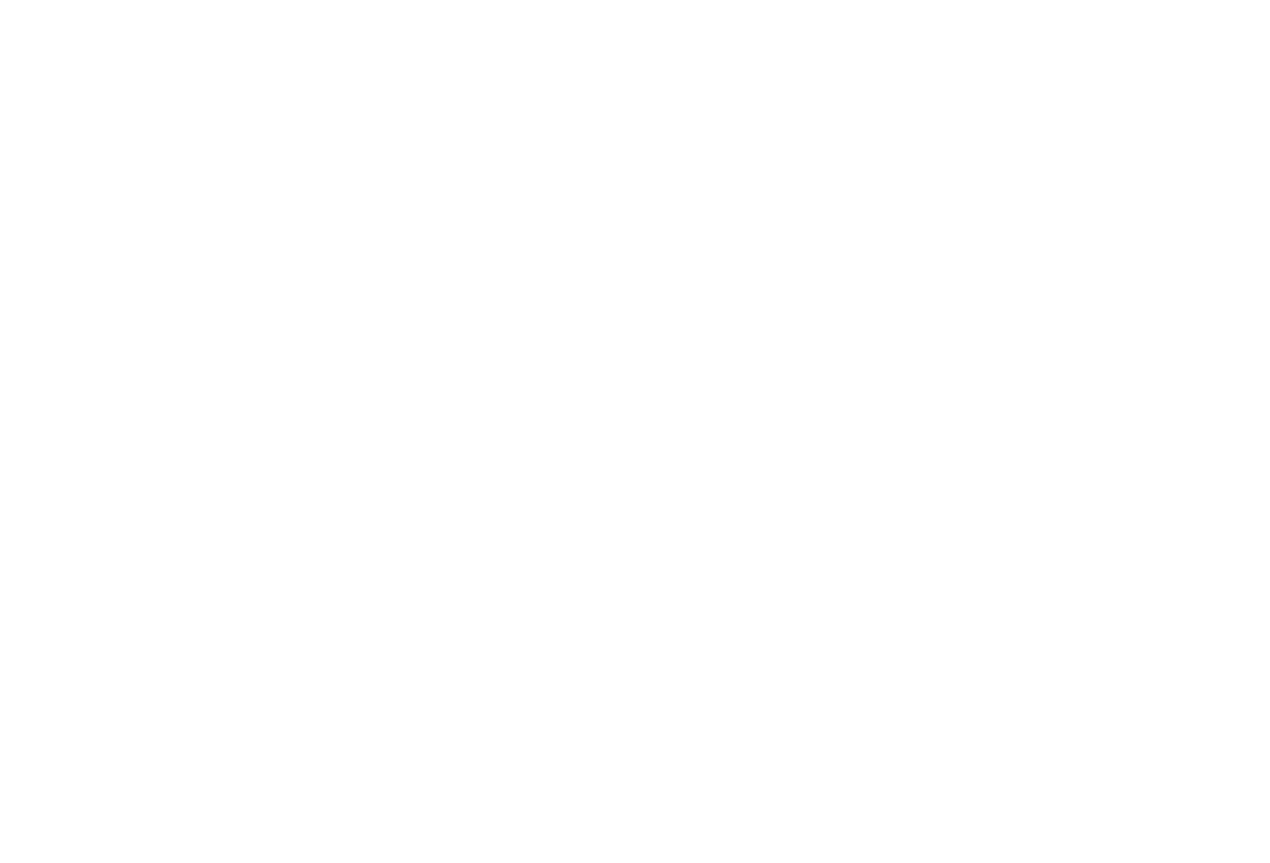 scroll, scrollTop: 0, scrollLeft: 0, axis: both 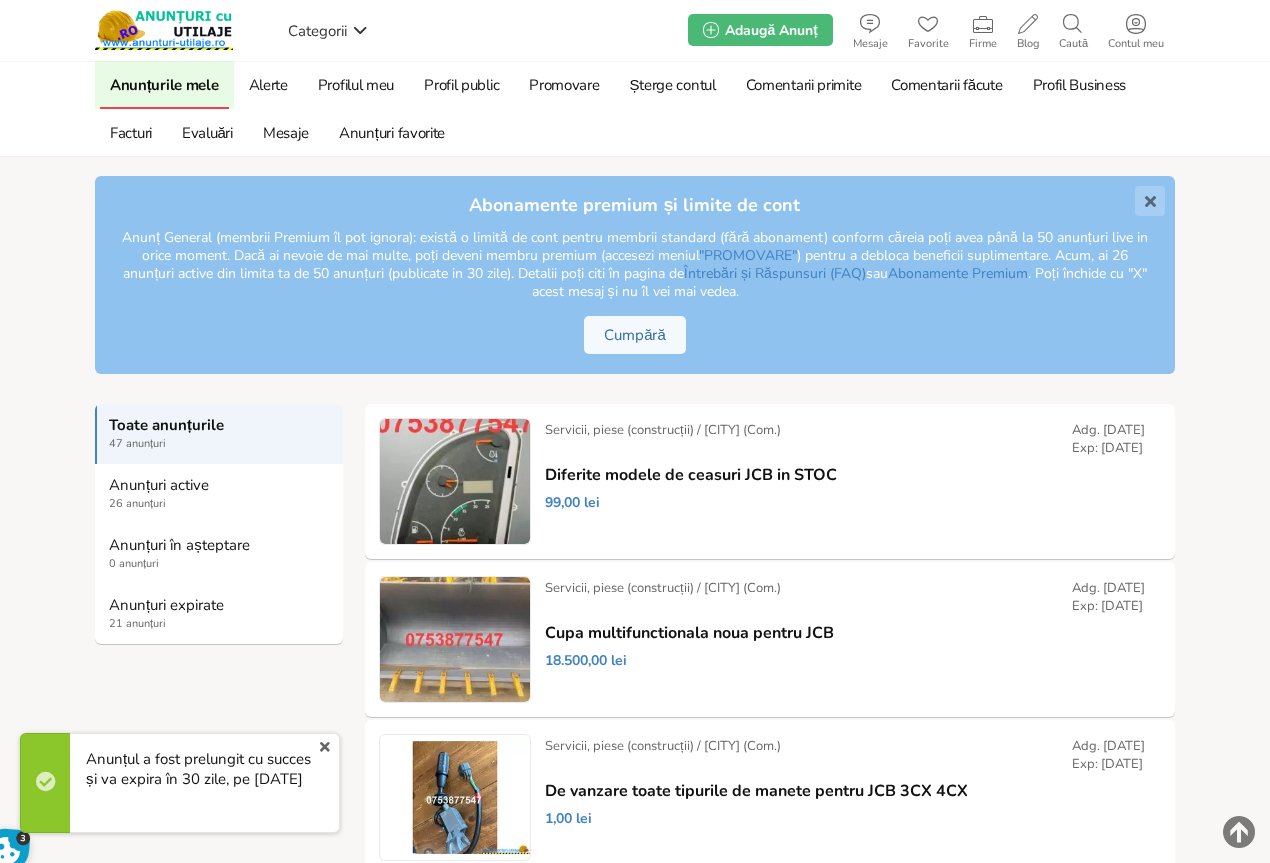 click on "Anunțuri expirate" at bounding box center (220, 605) 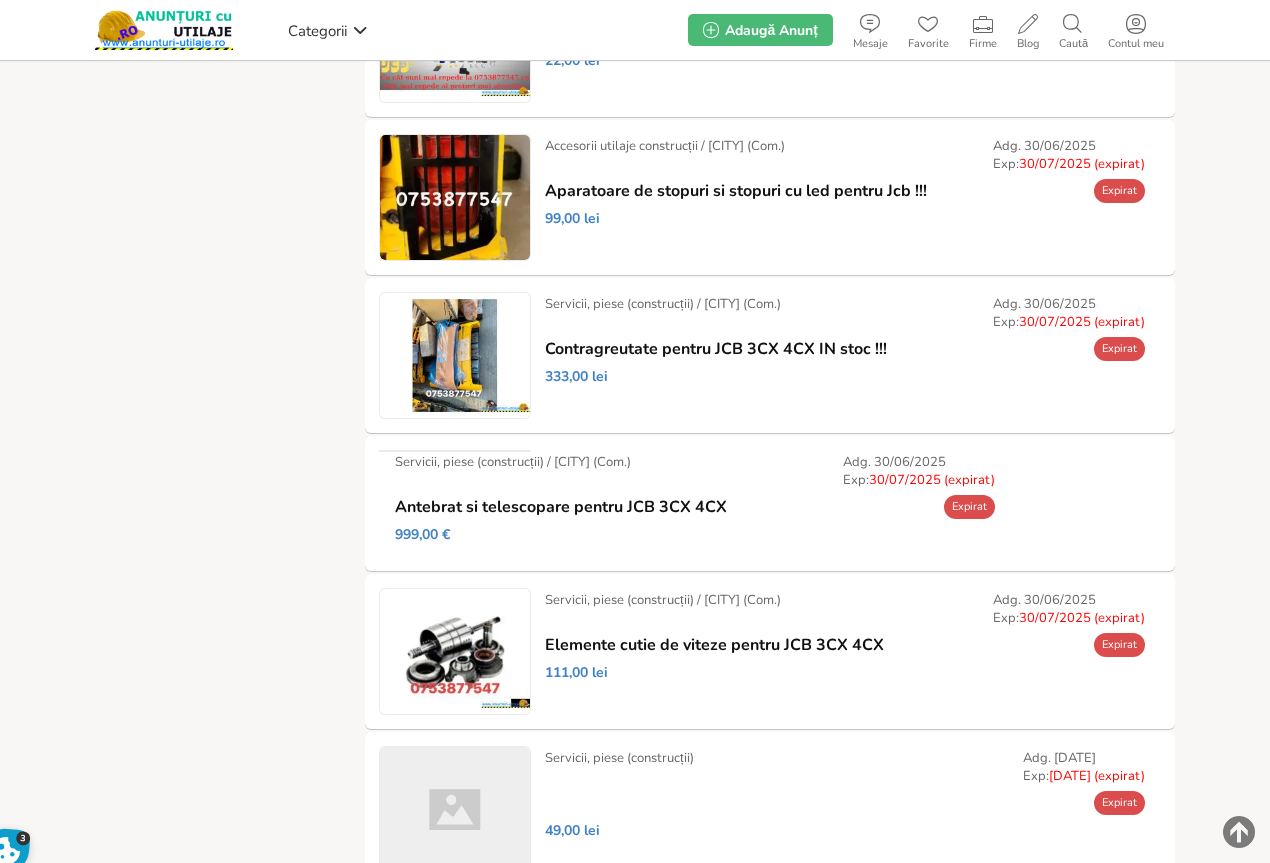 scroll, scrollTop: 2400, scrollLeft: 0, axis: vertical 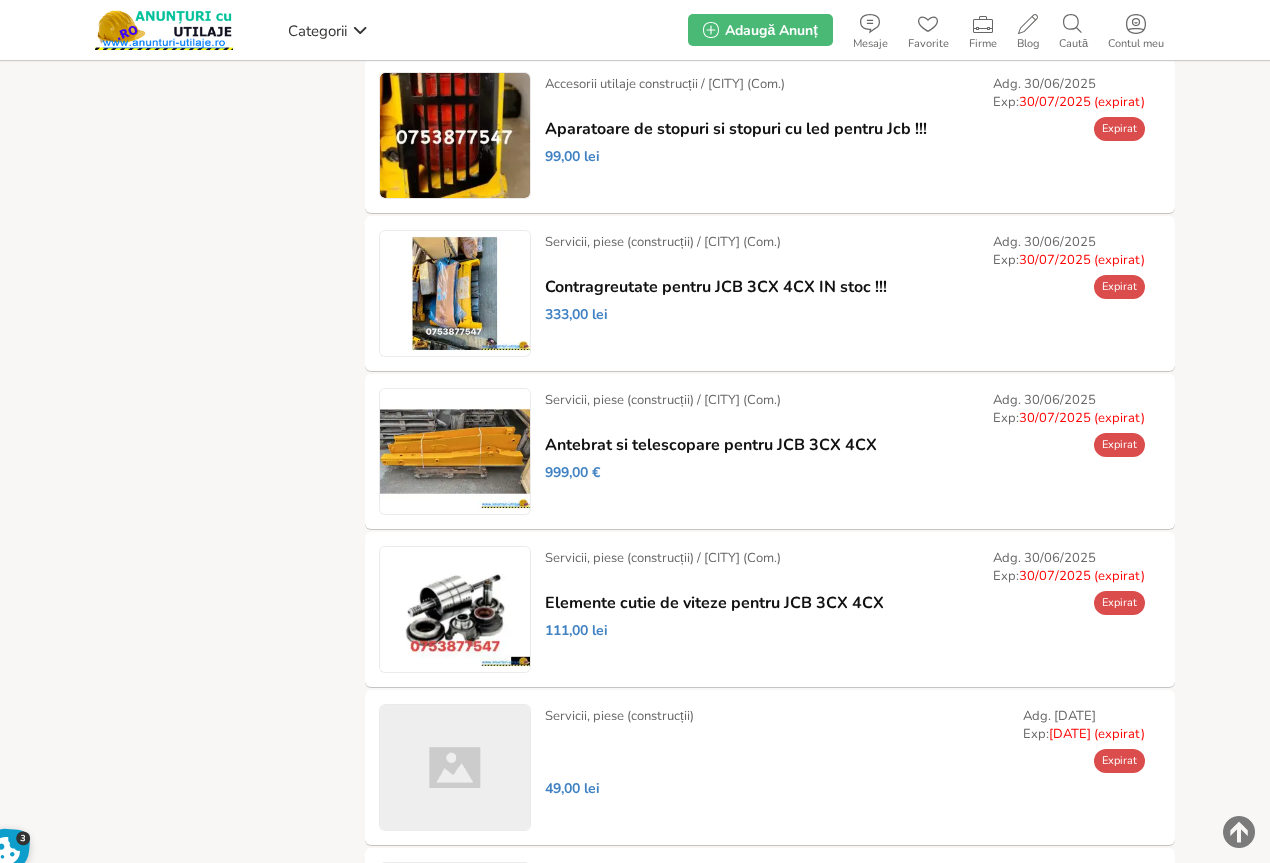 click on "Prelungește" at bounding box center (0, 0) 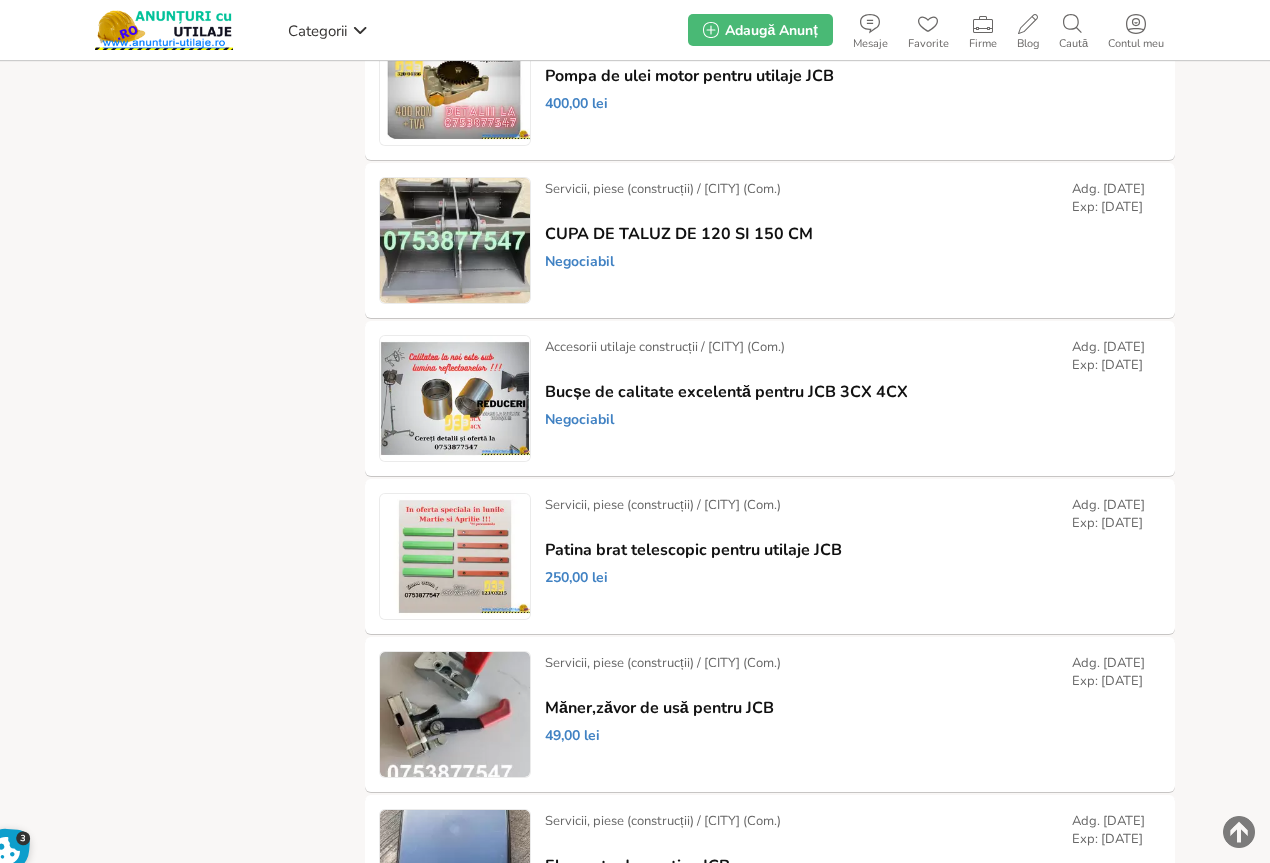scroll, scrollTop: 1989, scrollLeft: 0, axis: vertical 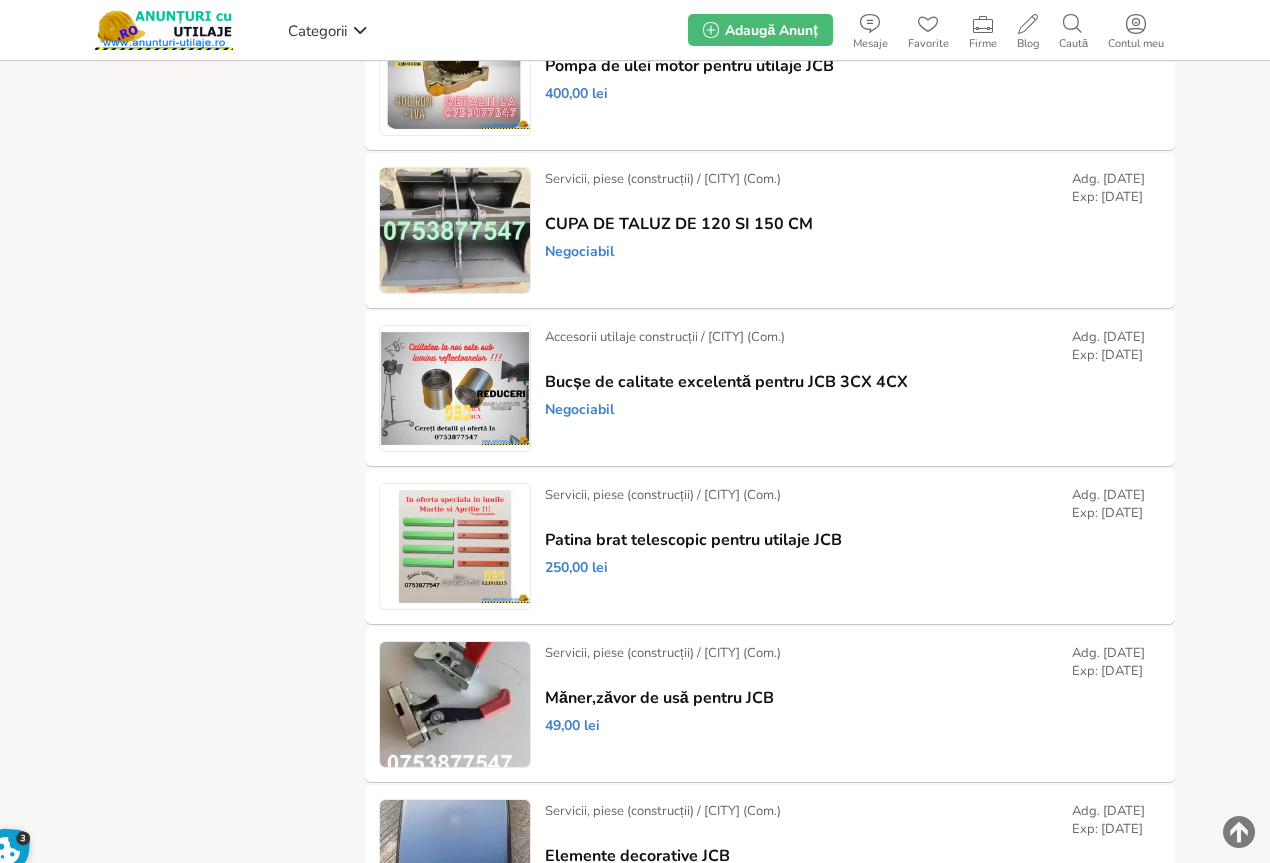 click 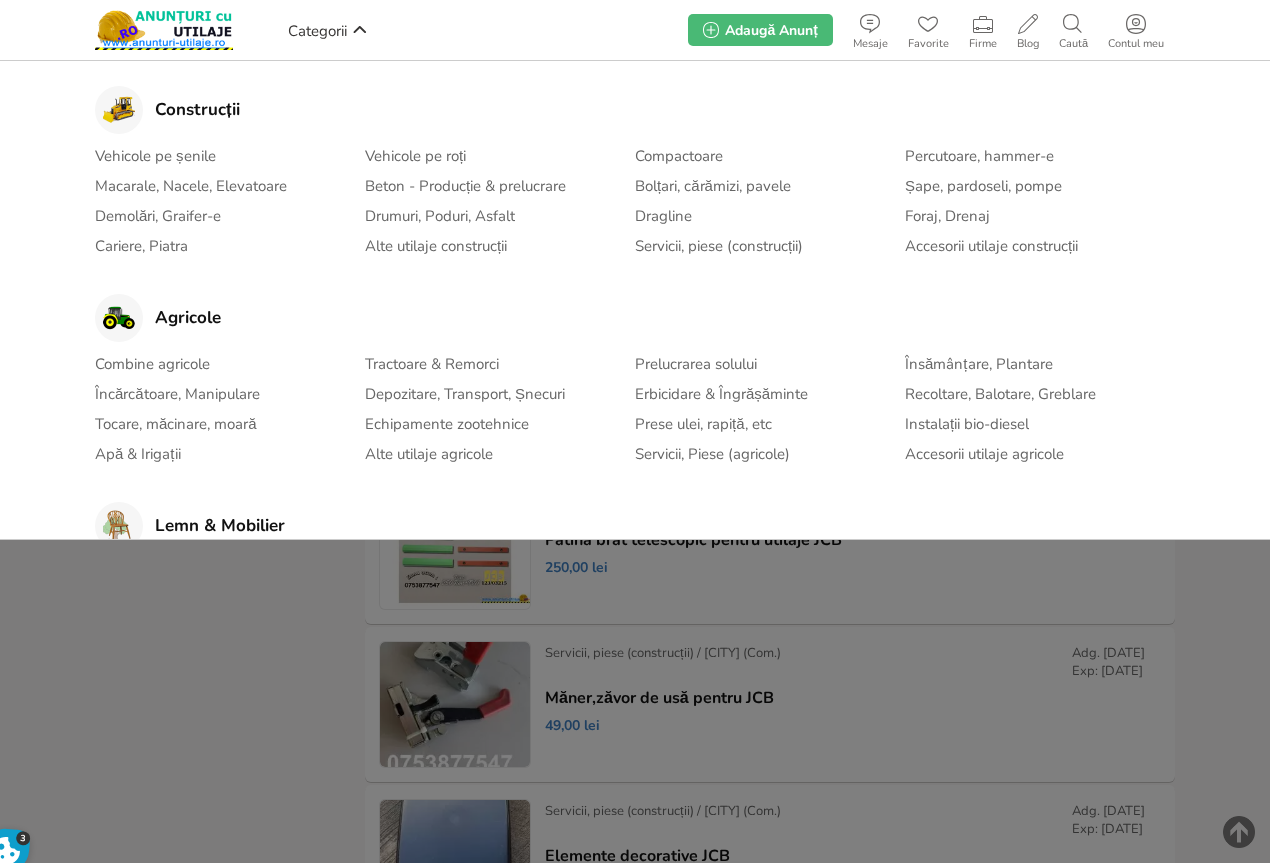 click at bounding box center (164, 30) 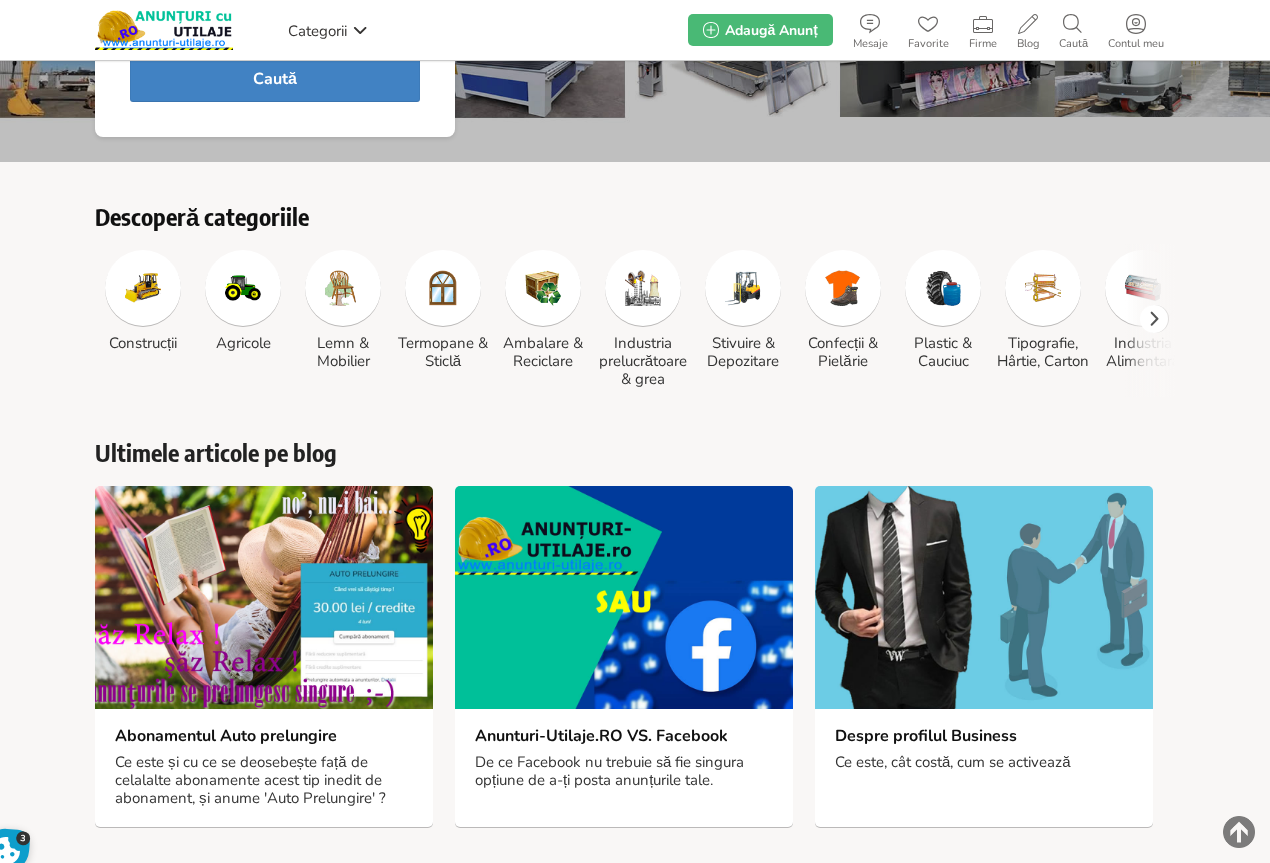 scroll, scrollTop: 300, scrollLeft: 0, axis: vertical 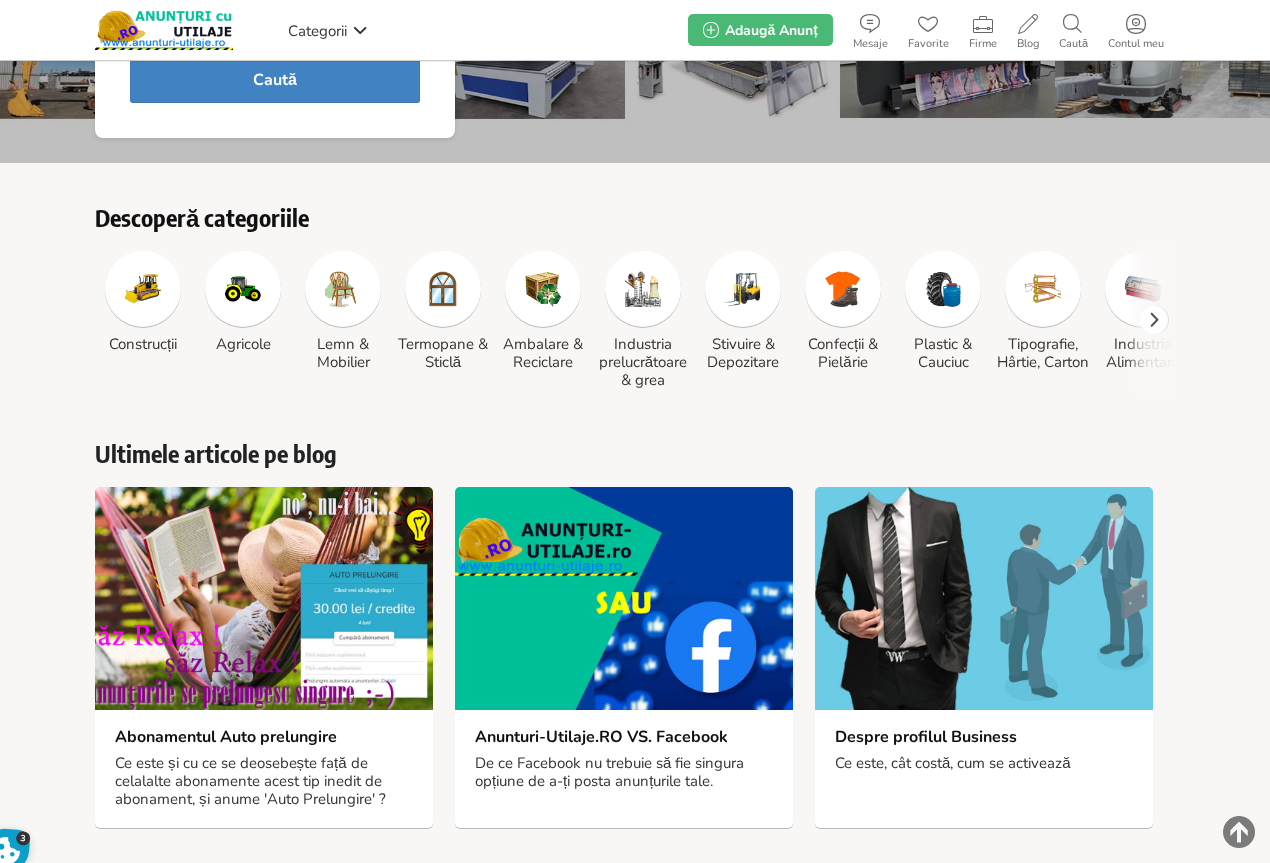 click at bounding box center [143, 289] 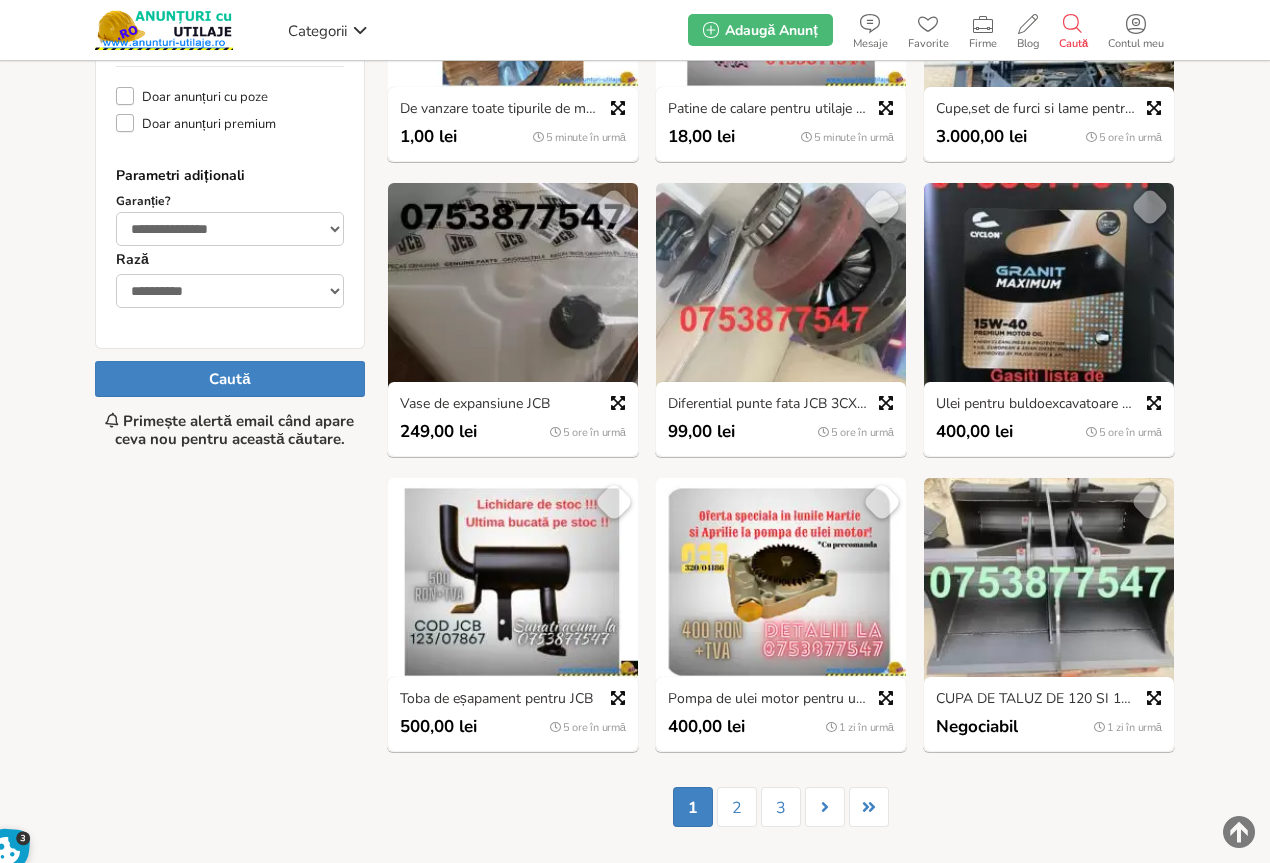 scroll, scrollTop: 900, scrollLeft: 0, axis: vertical 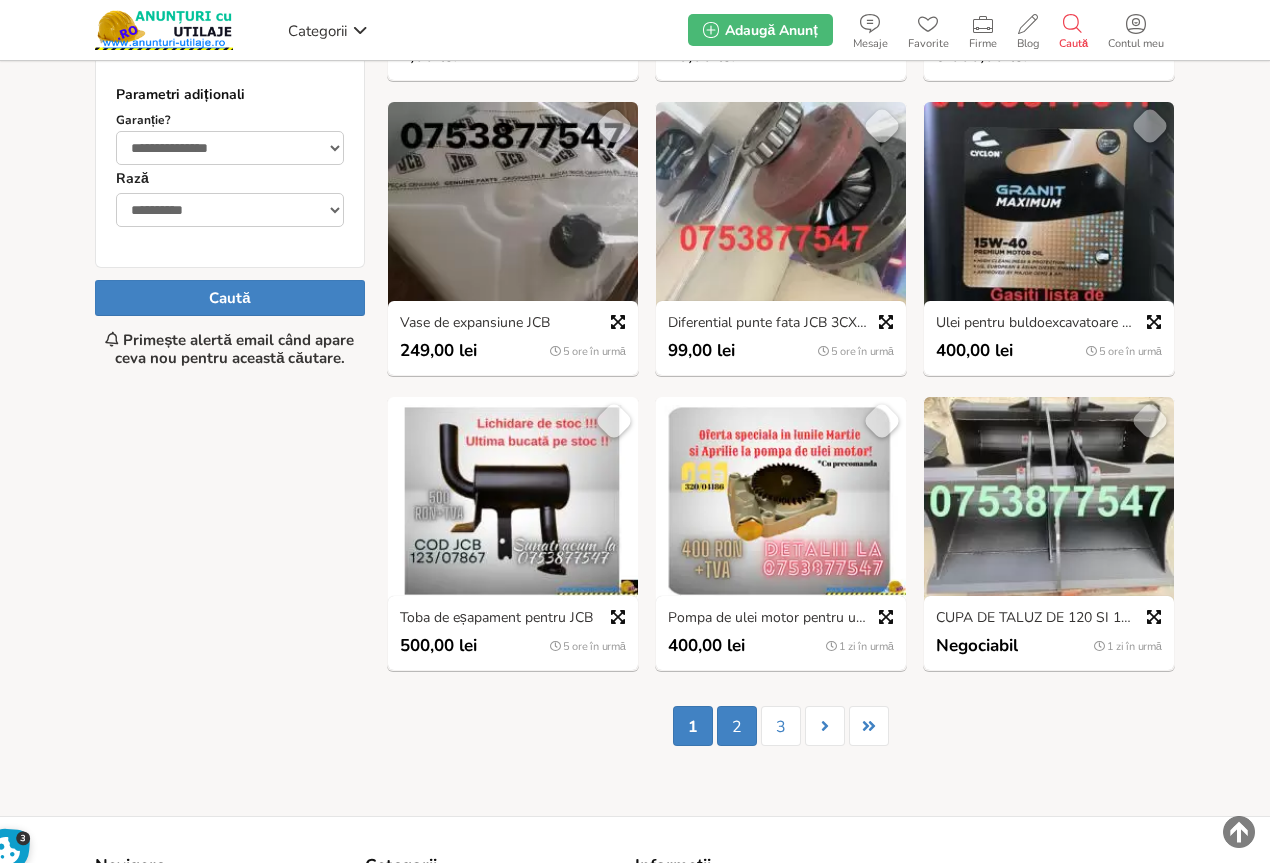 click on "2" at bounding box center [737, 726] 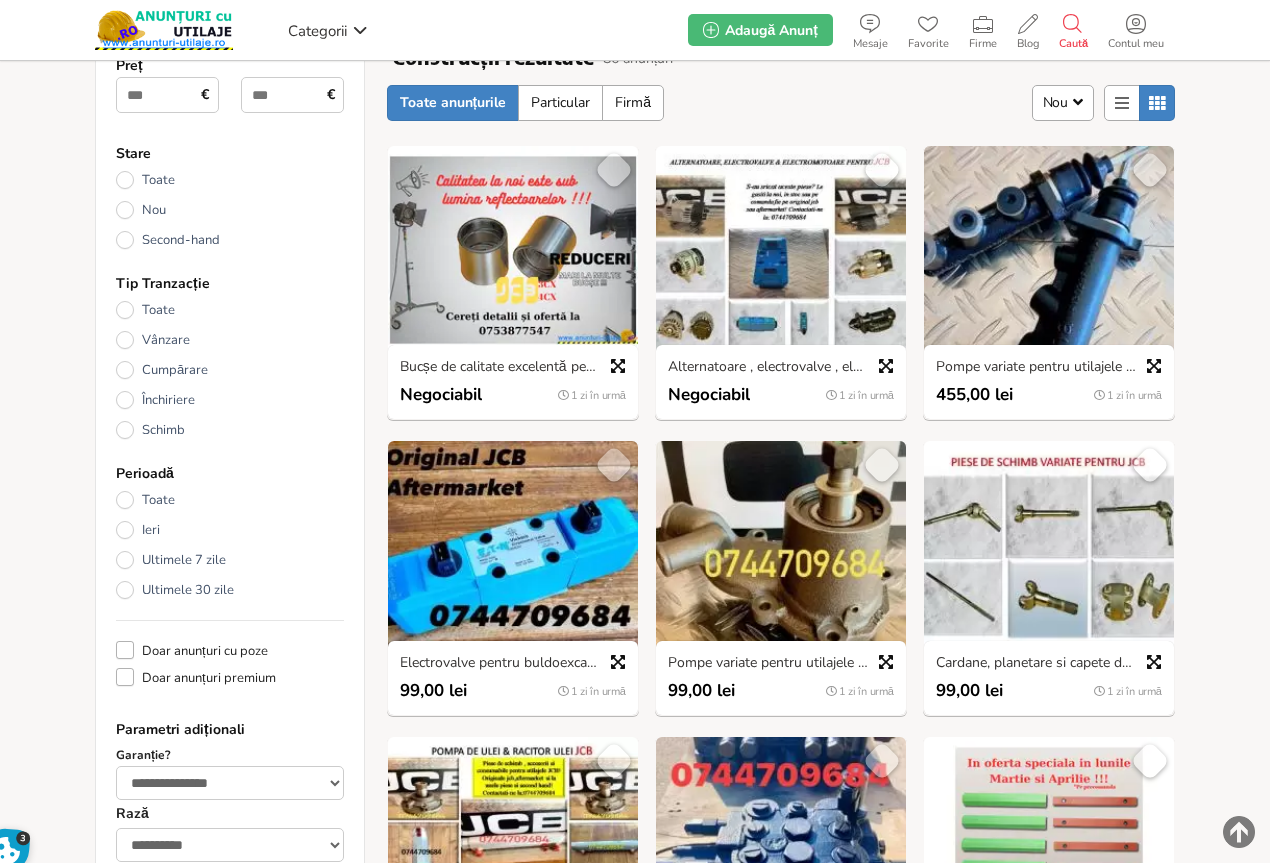 scroll, scrollTop: 173, scrollLeft: 0, axis: vertical 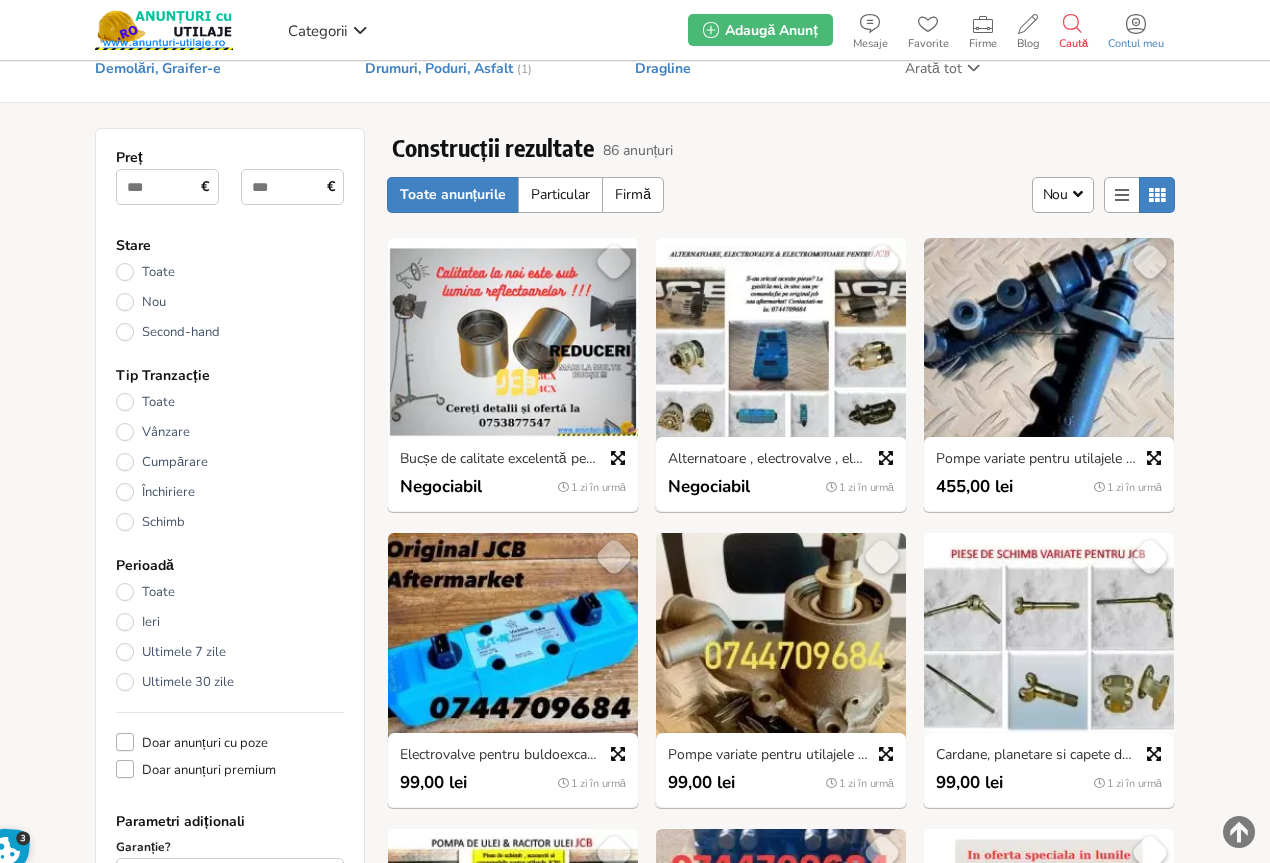 click 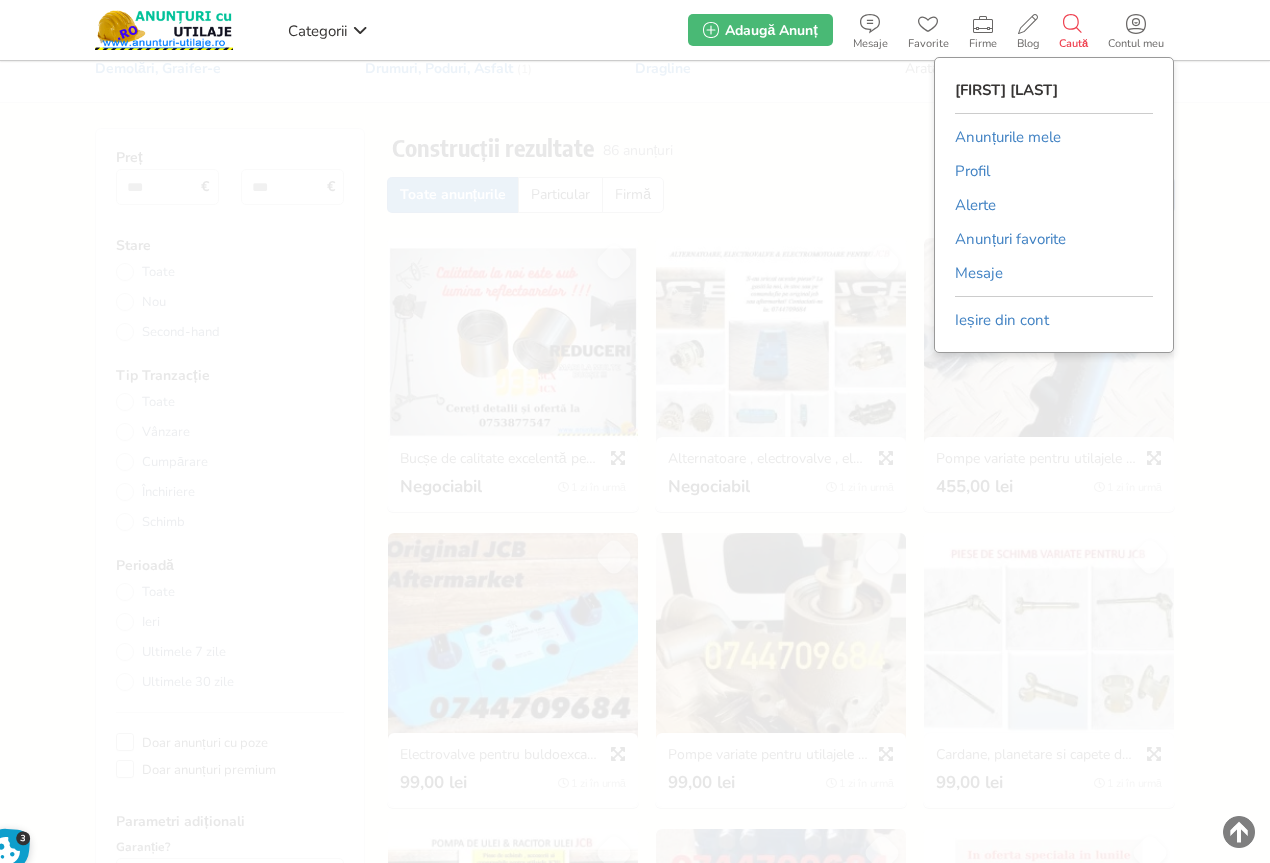 click on "Anunțurile mele" at bounding box center (1008, 137) 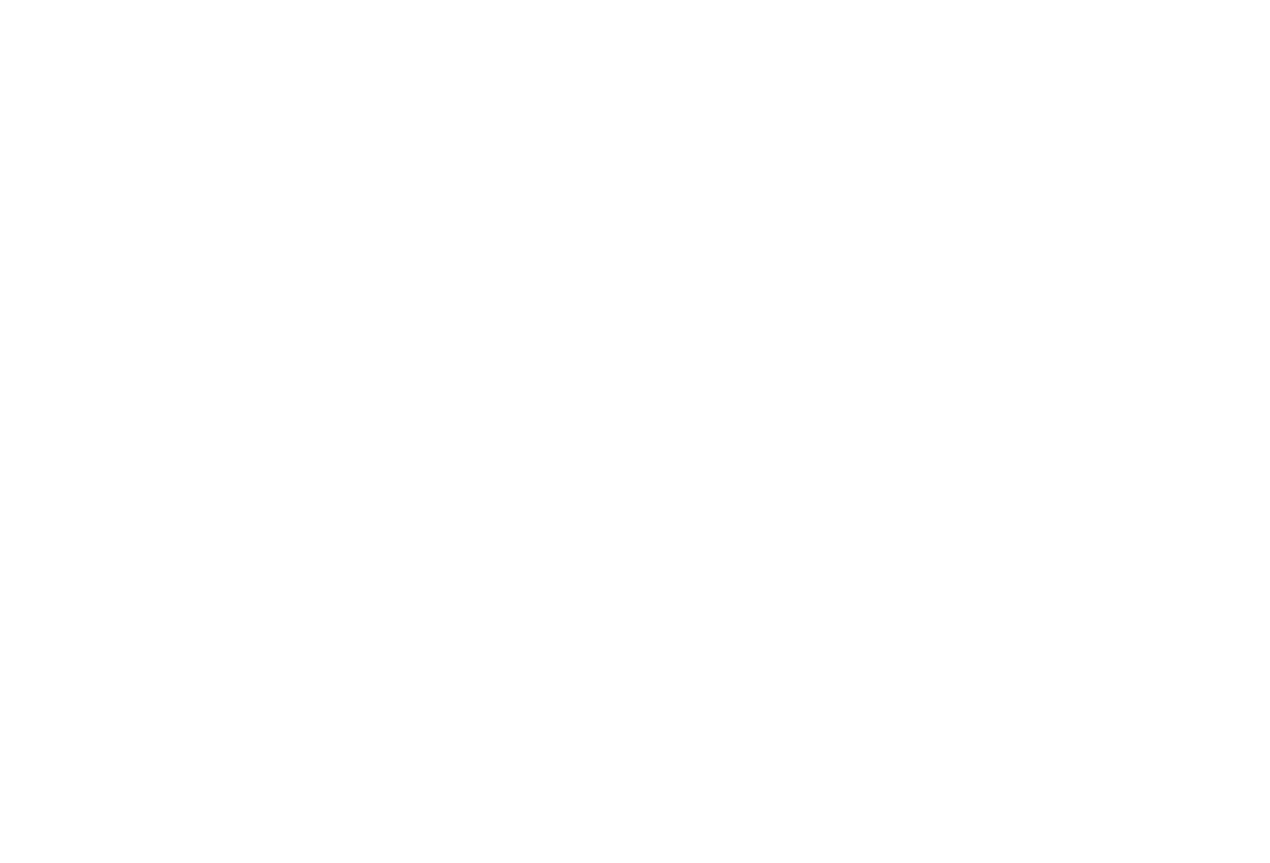 scroll, scrollTop: 0, scrollLeft: 0, axis: both 